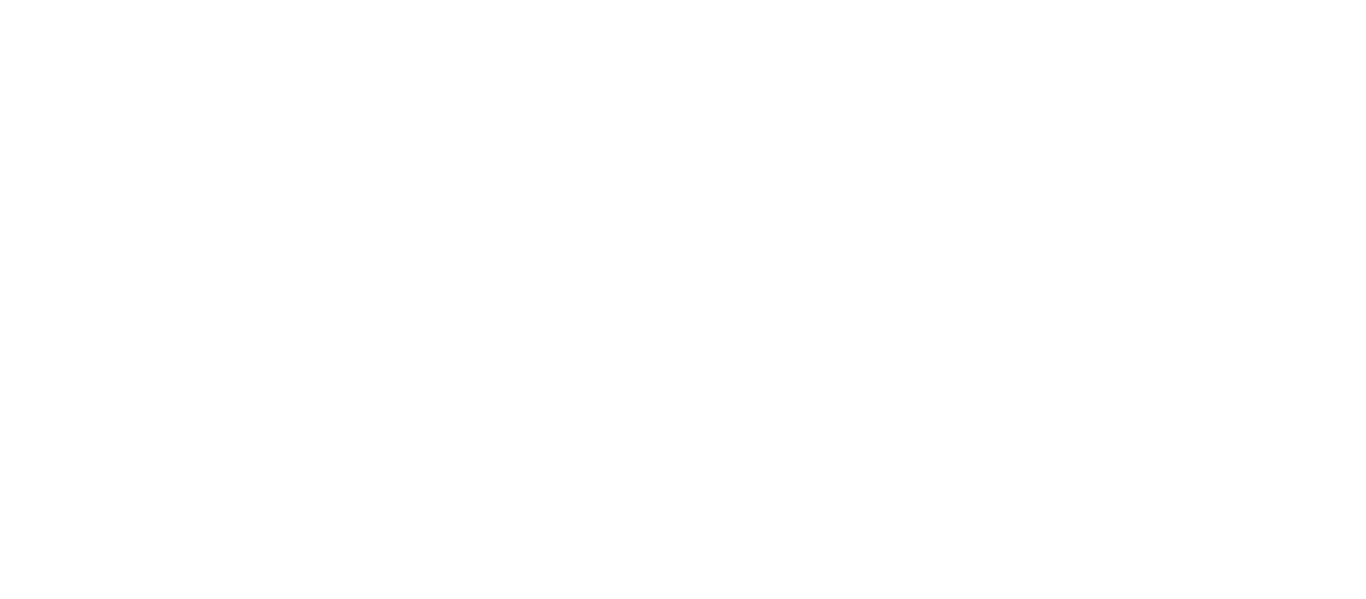 scroll, scrollTop: 0, scrollLeft: 0, axis: both 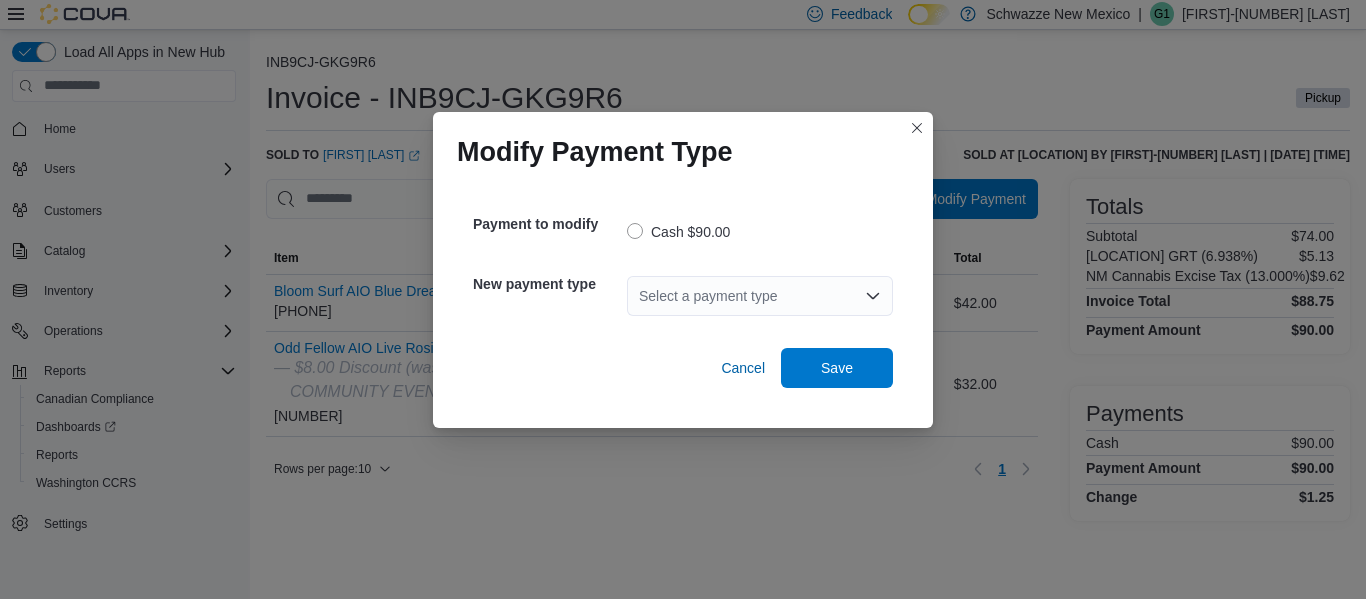 click on "Select a payment type" at bounding box center (760, 296) 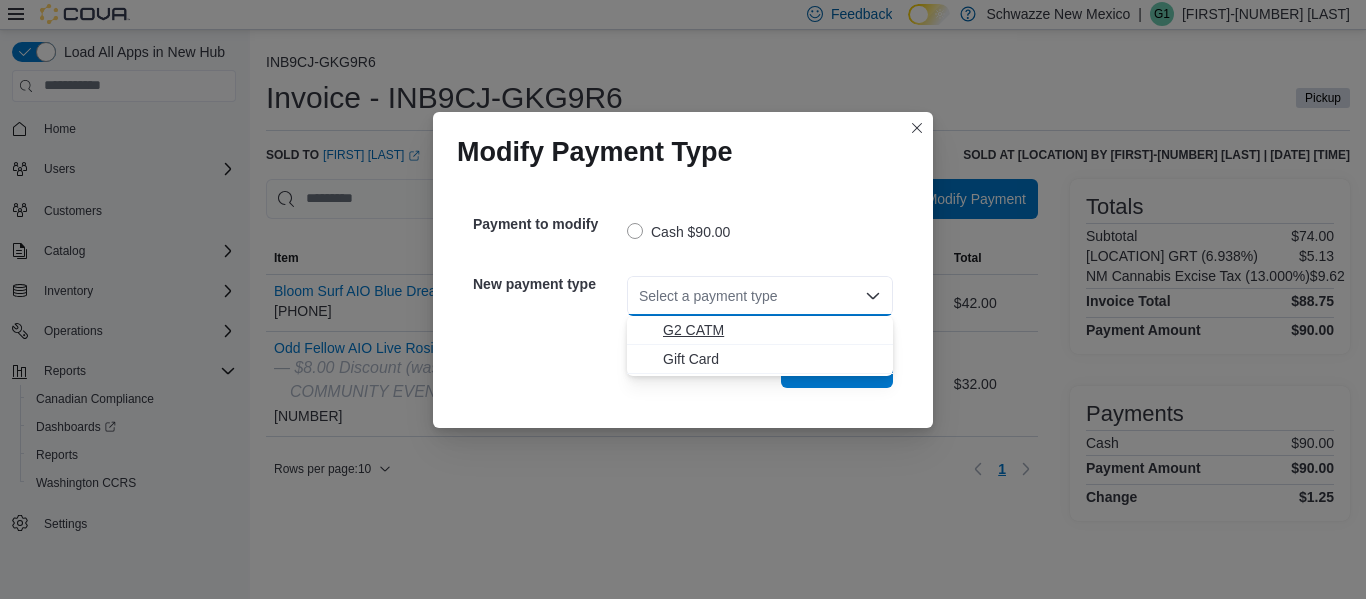 click on "G2 CATM" at bounding box center [772, 330] 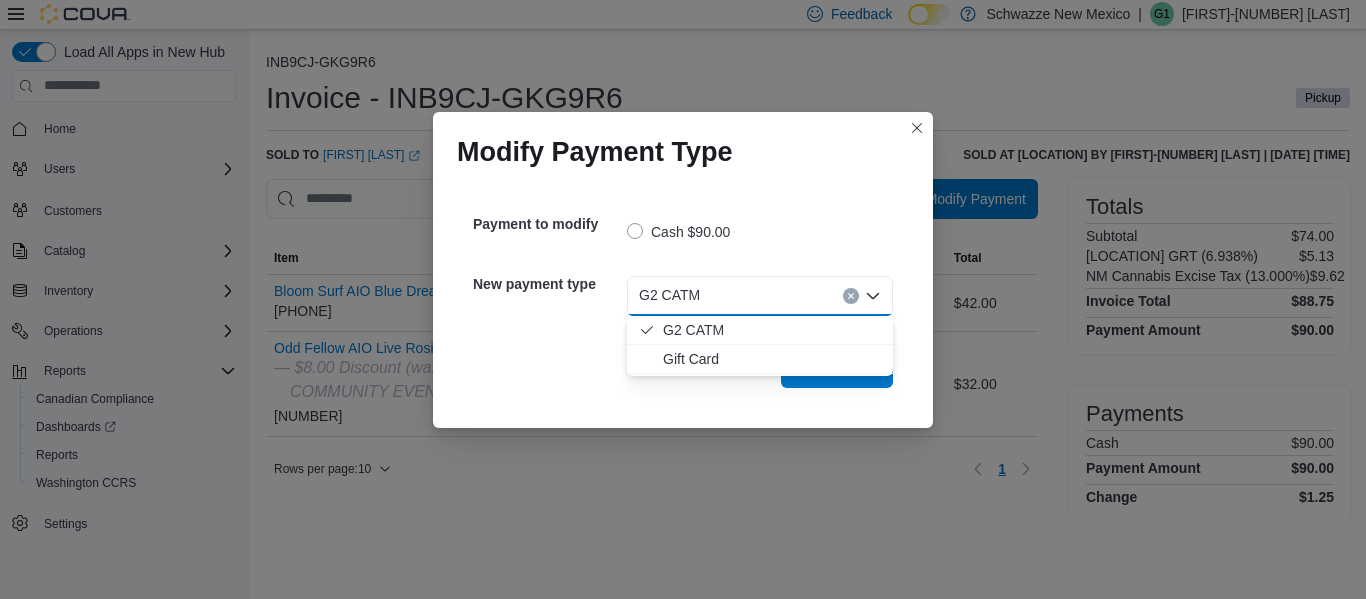 click on "Cash $90.00" at bounding box center [760, 230] 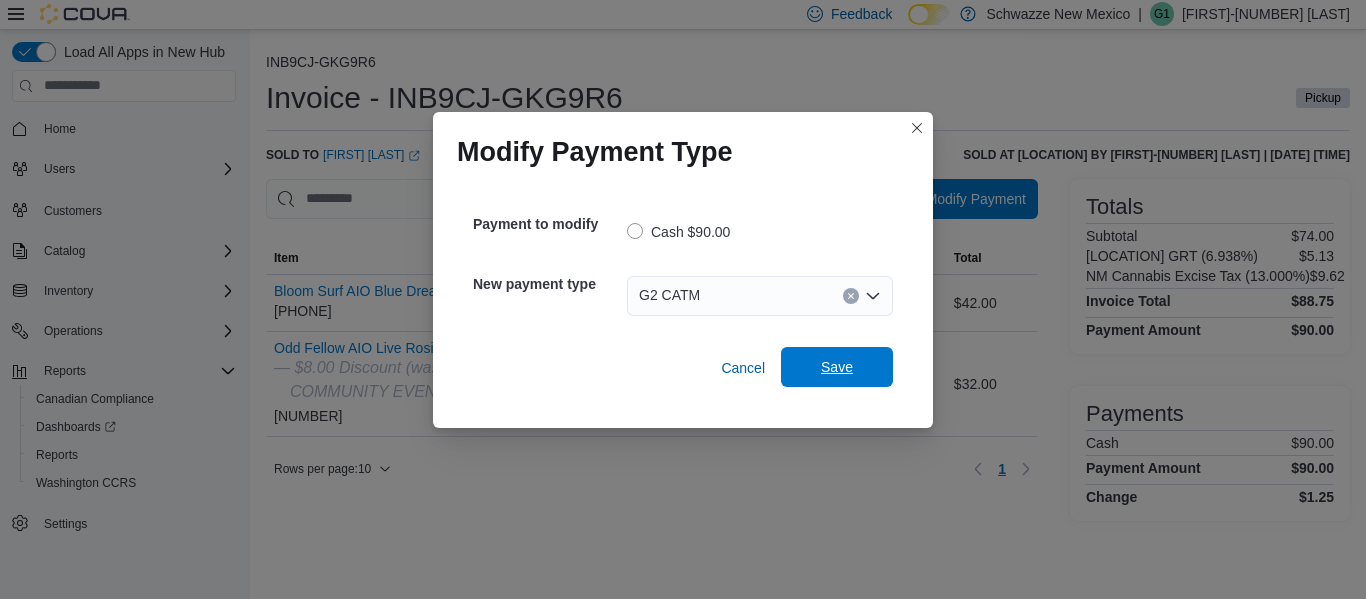 click on "Save" at bounding box center (837, 367) 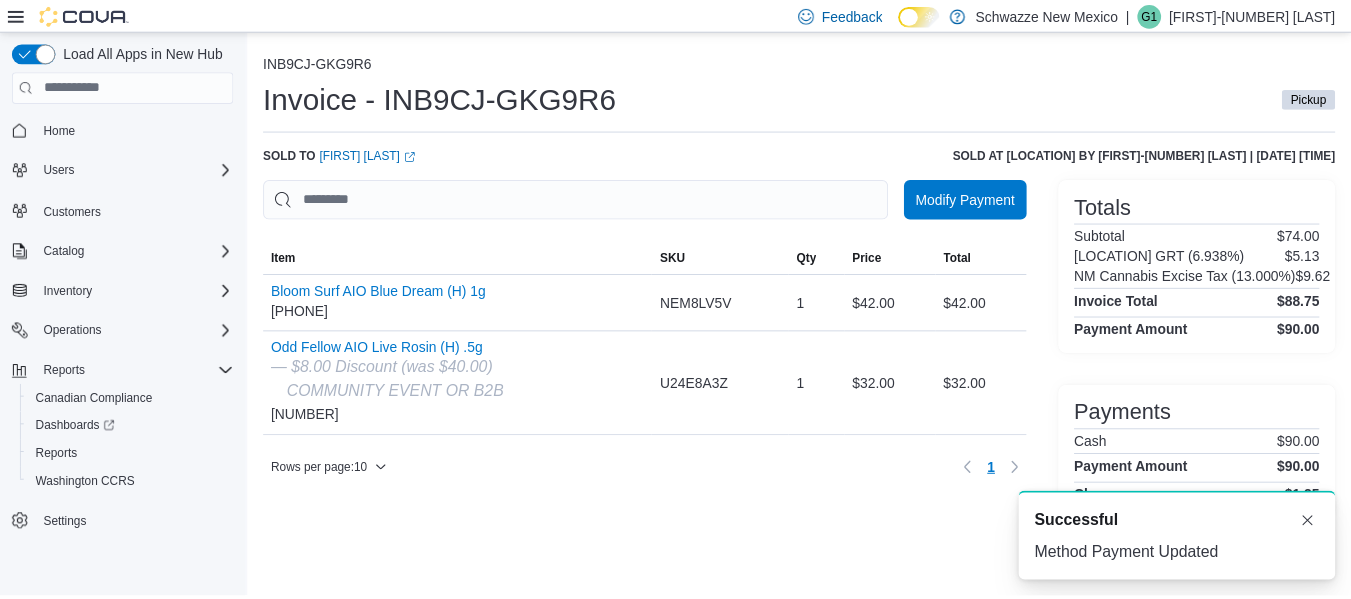 scroll, scrollTop: 0, scrollLeft: 0, axis: both 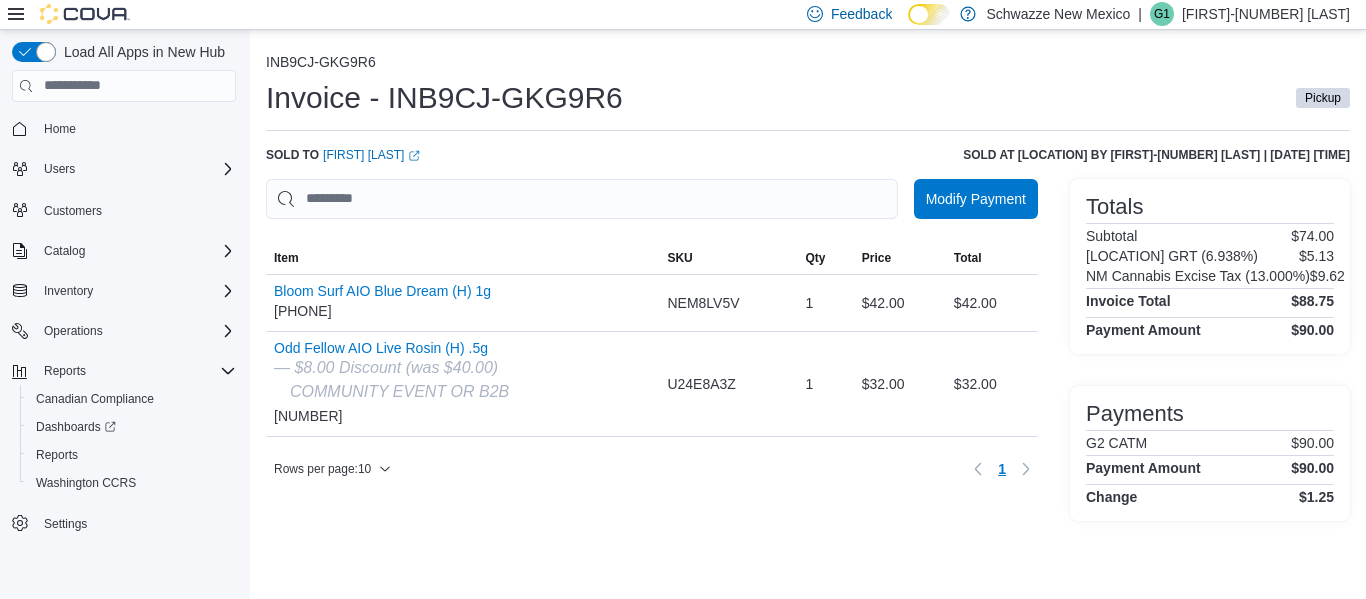 click on "INB9CJ-GKG9R6" at bounding box center (808, 64) 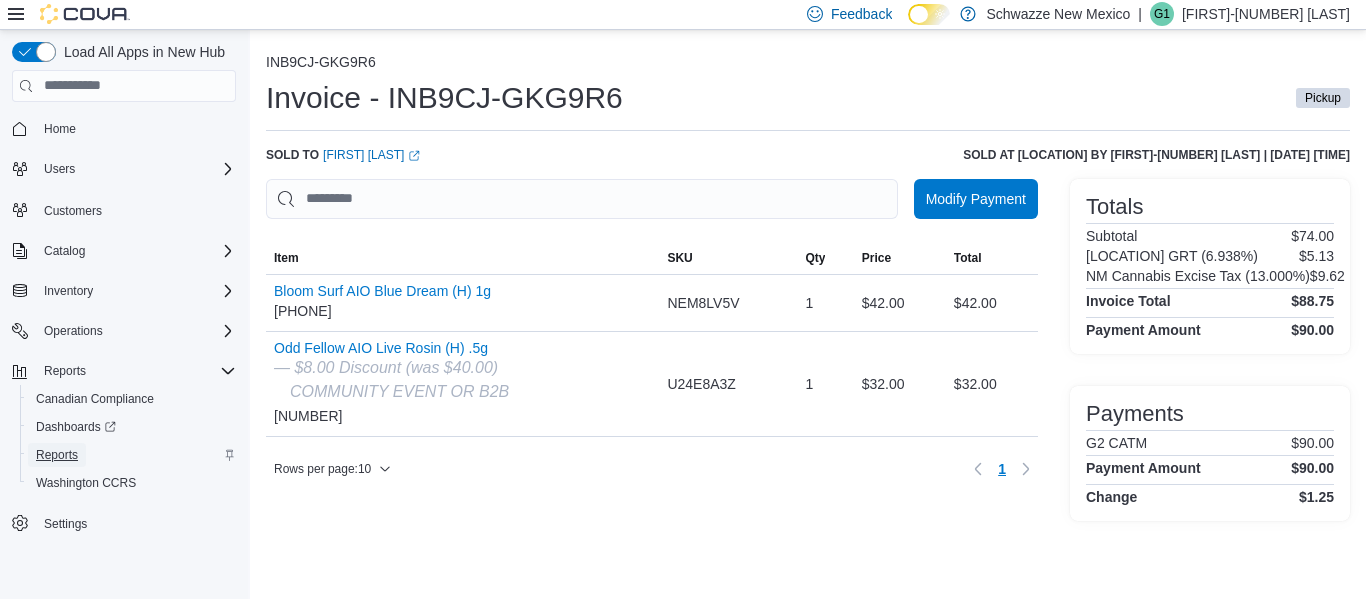click on "Reports" at bounding box center (57, 455) 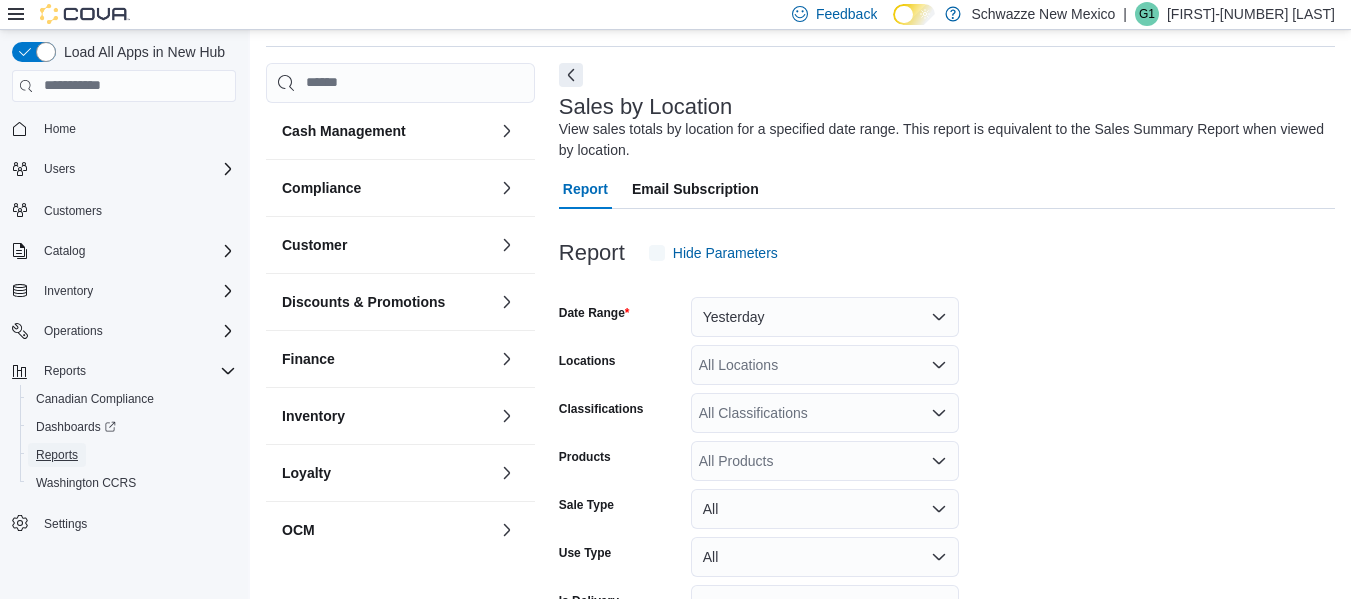 scroll, scrollTop: 67, scrollLeft: 0, axis: vertical 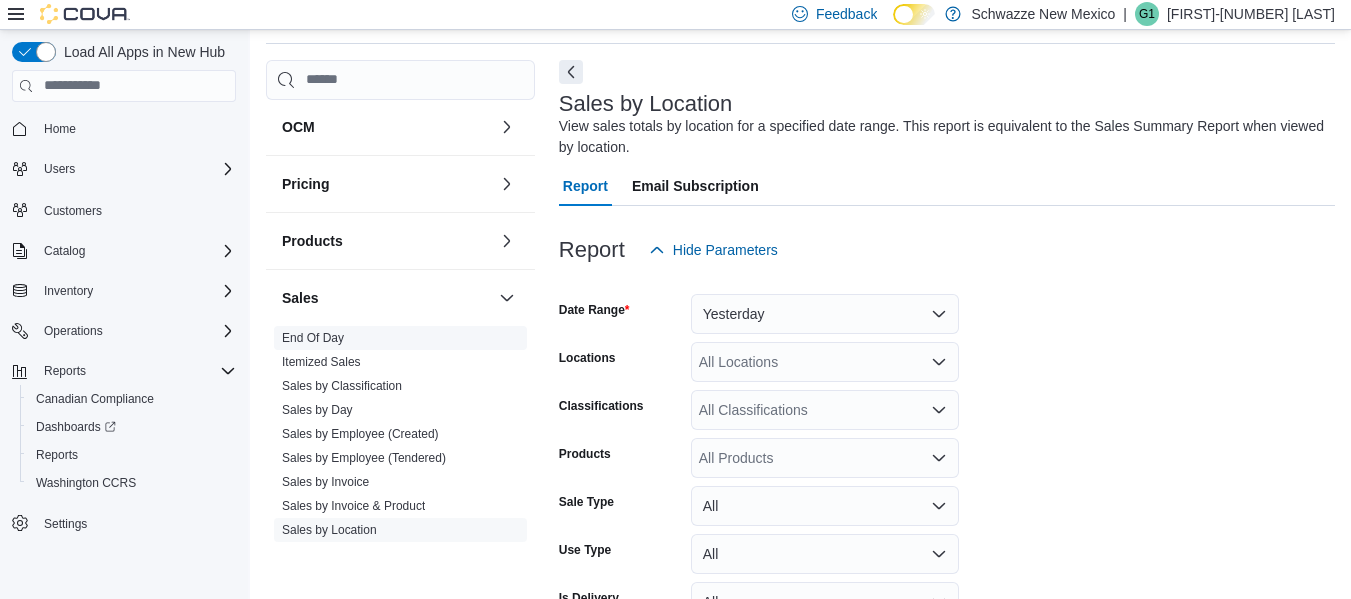click on "End Of Day" at bounding box center (313, 338) 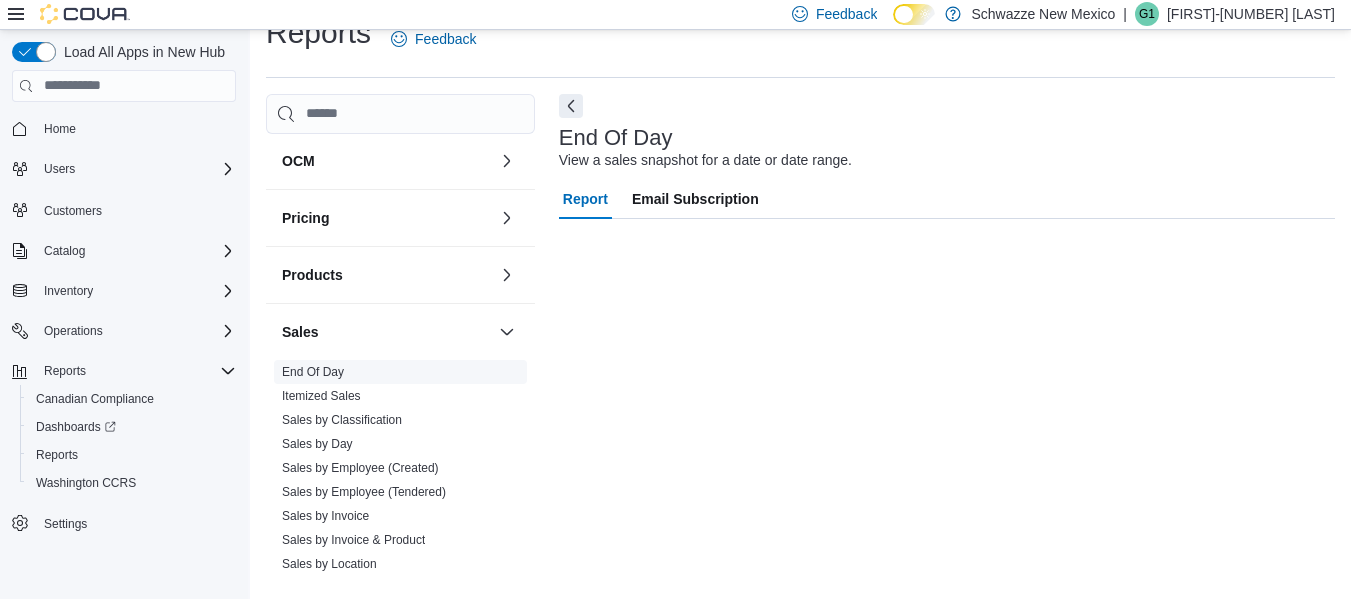 scroll, scrollTop: 33, scrollLeft: 0, axis: vertical 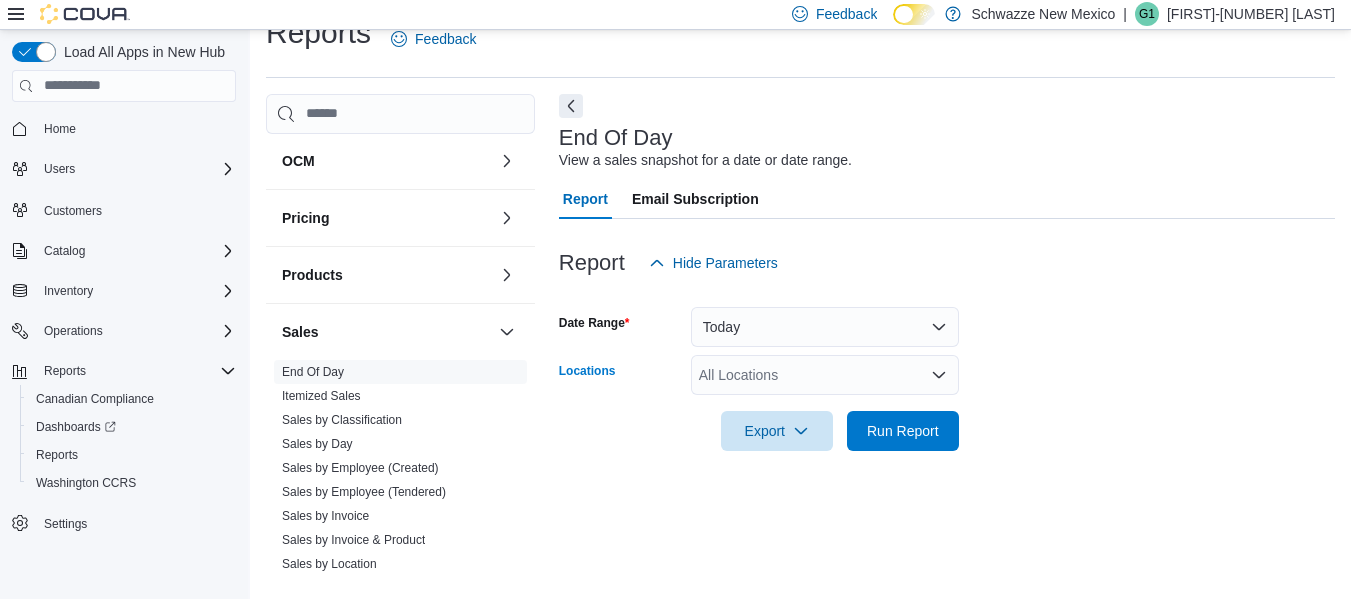 click on "All Locations" at bounding box center [825, 375] 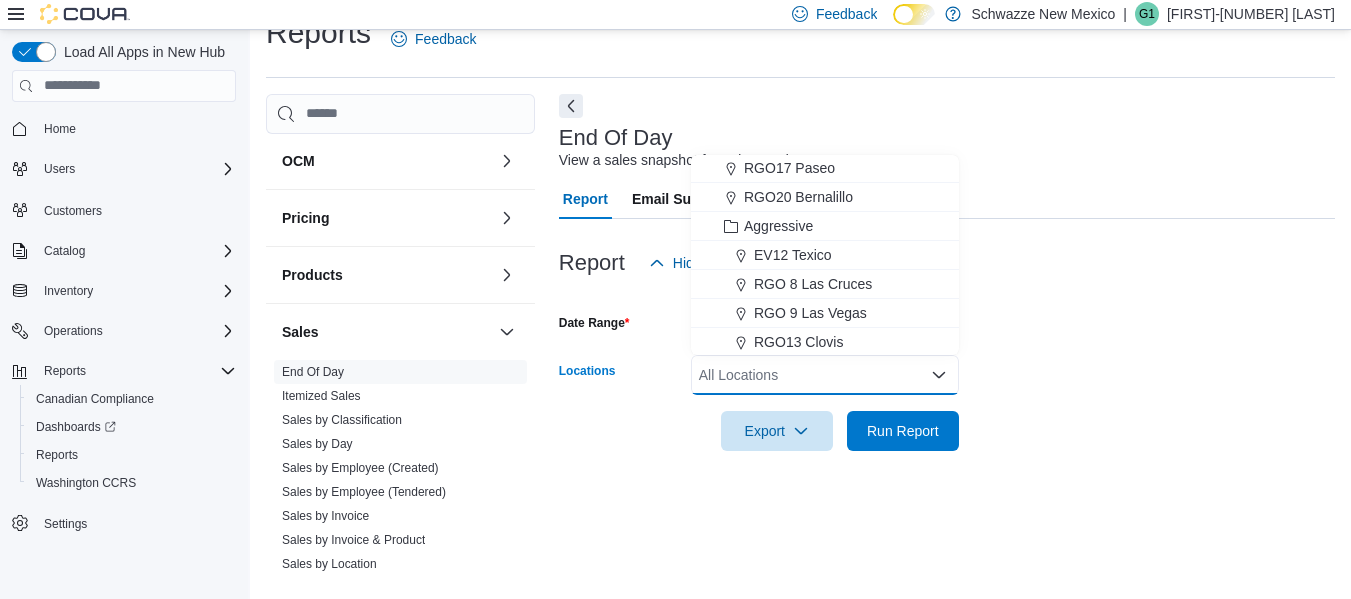 scroll, scrollTop: 989, scrollLeft: 0, axis: vertical 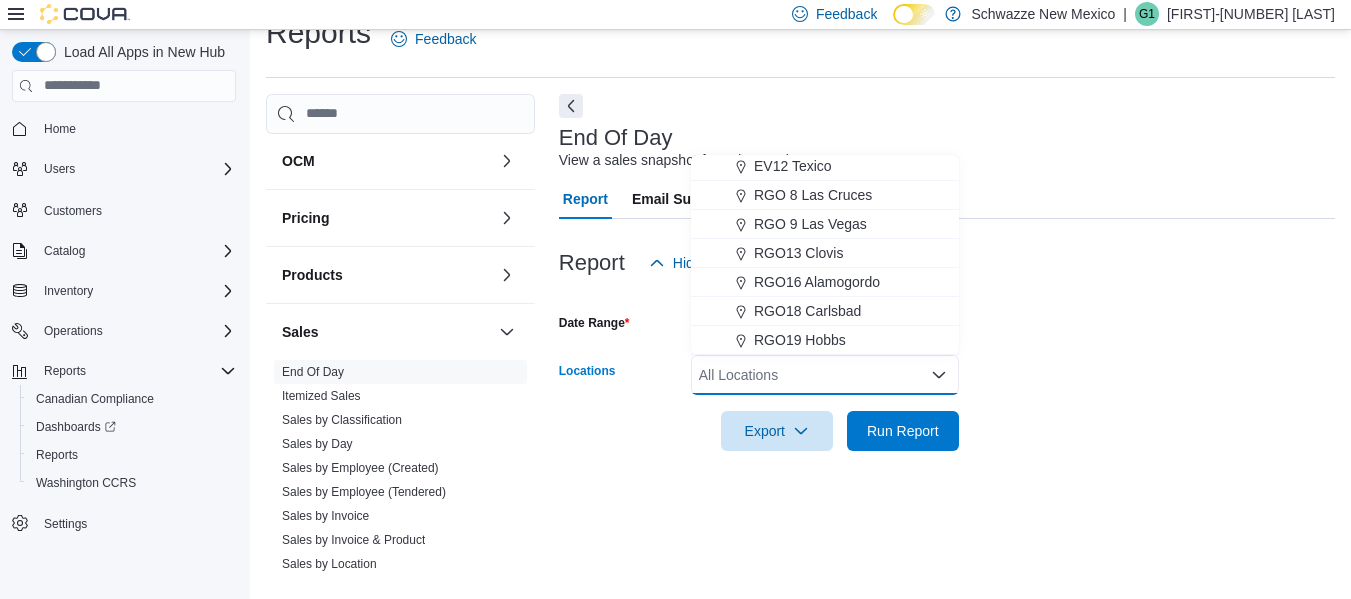 click on "All Locations" at bounding box center (825, 375) 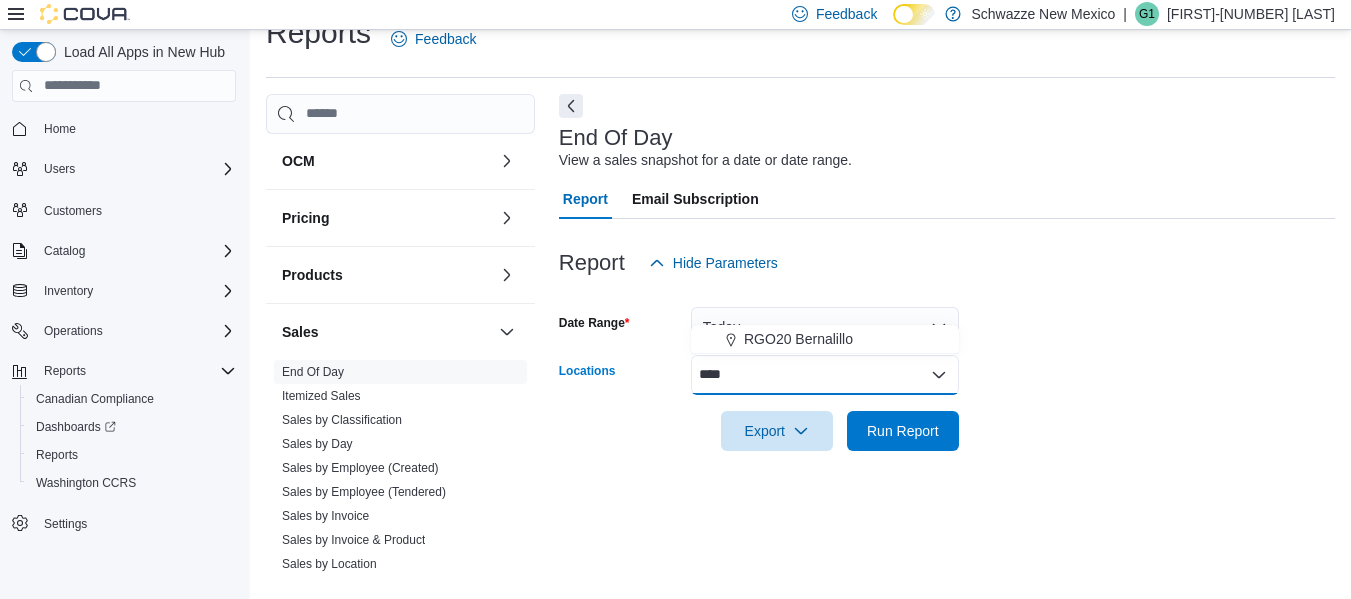scroll, scrollTop: 0, scrollLeft: 0, axis: both 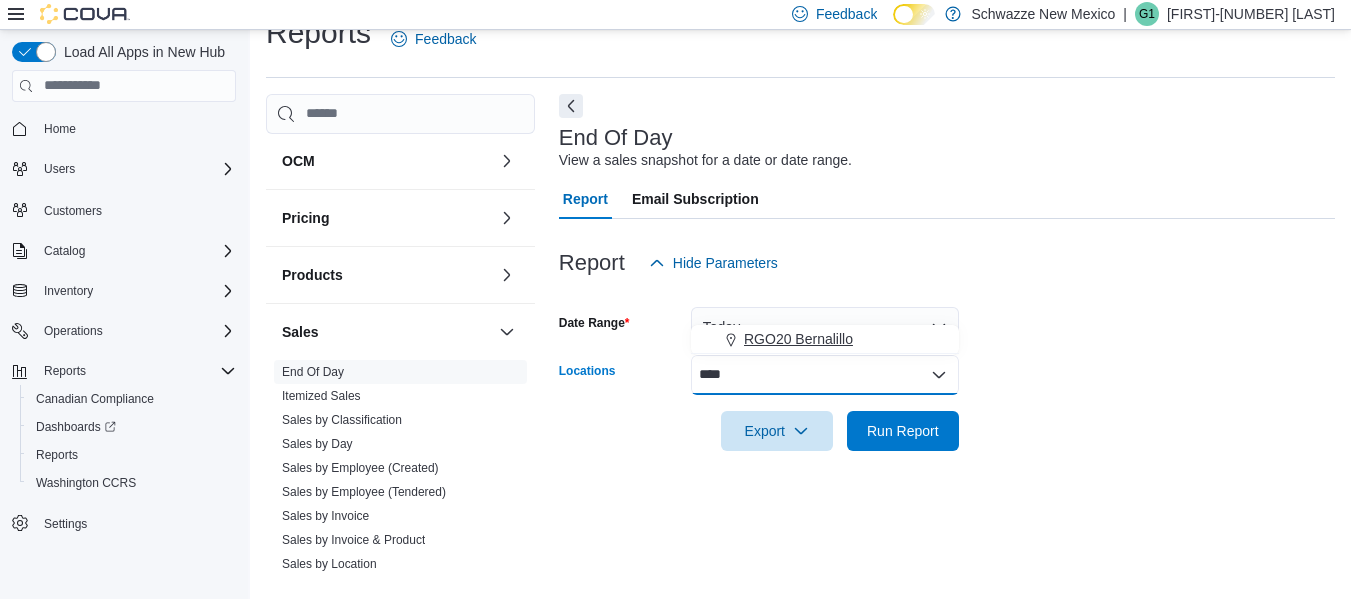 type on "****" 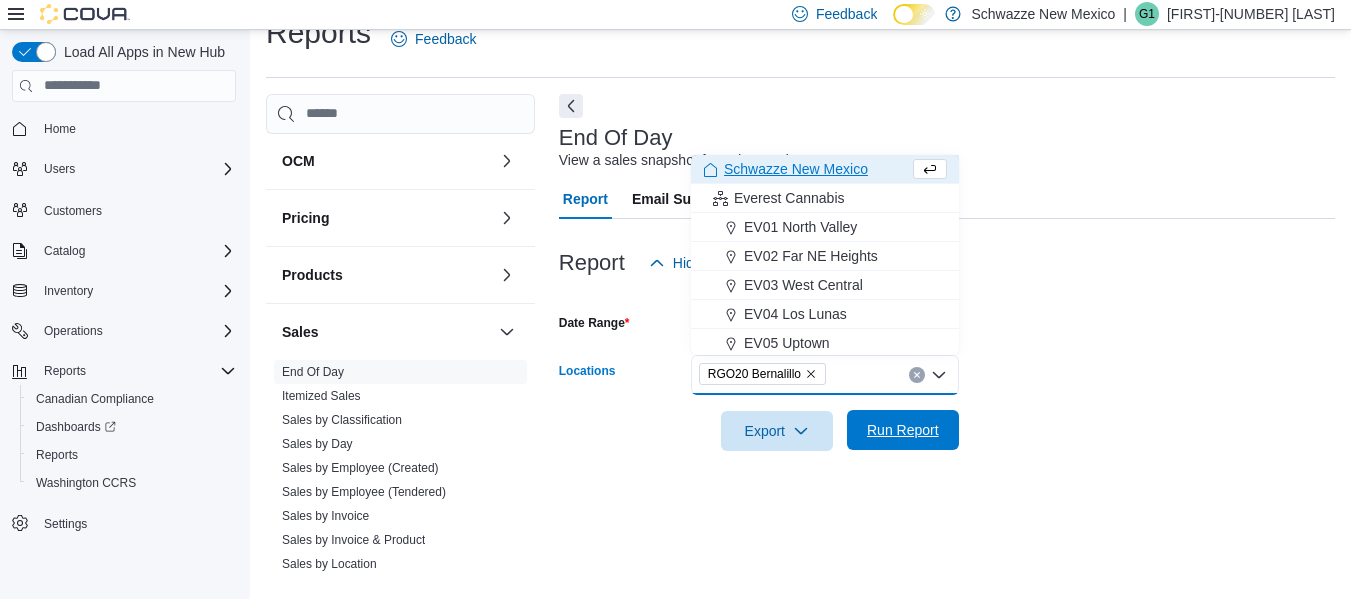 click on "Run Report" at bounding box center (903, 430) 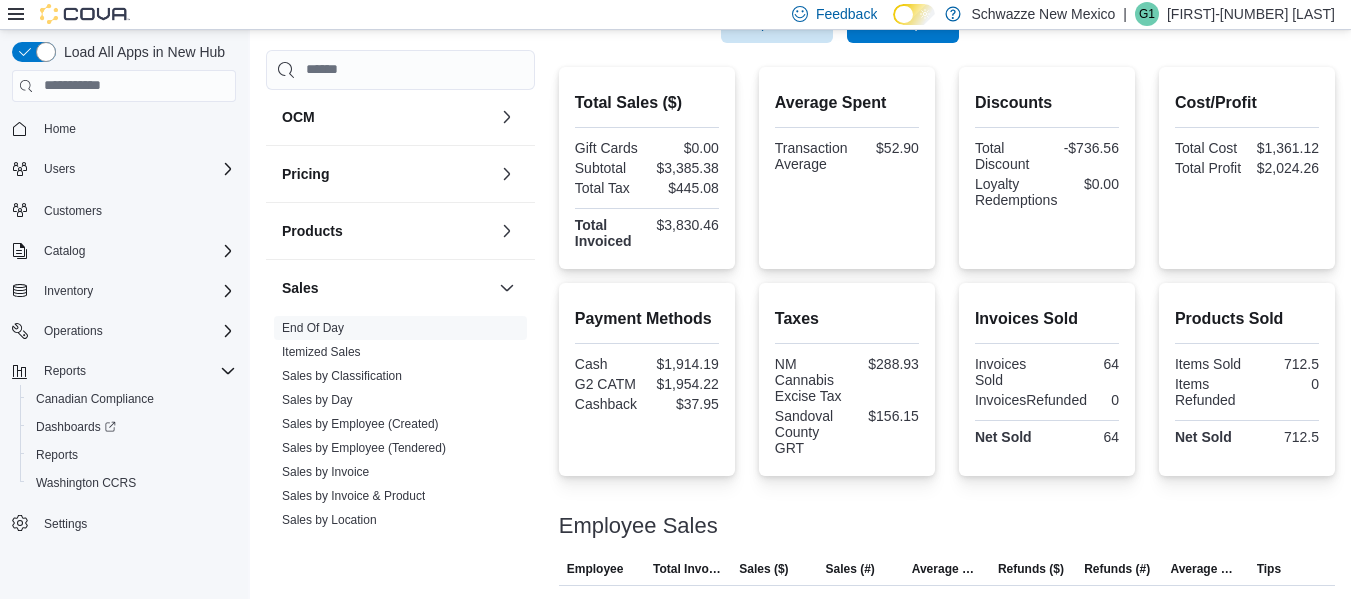 scroll, scrollTop: 341, scrollLeft: 0, axis: vertical 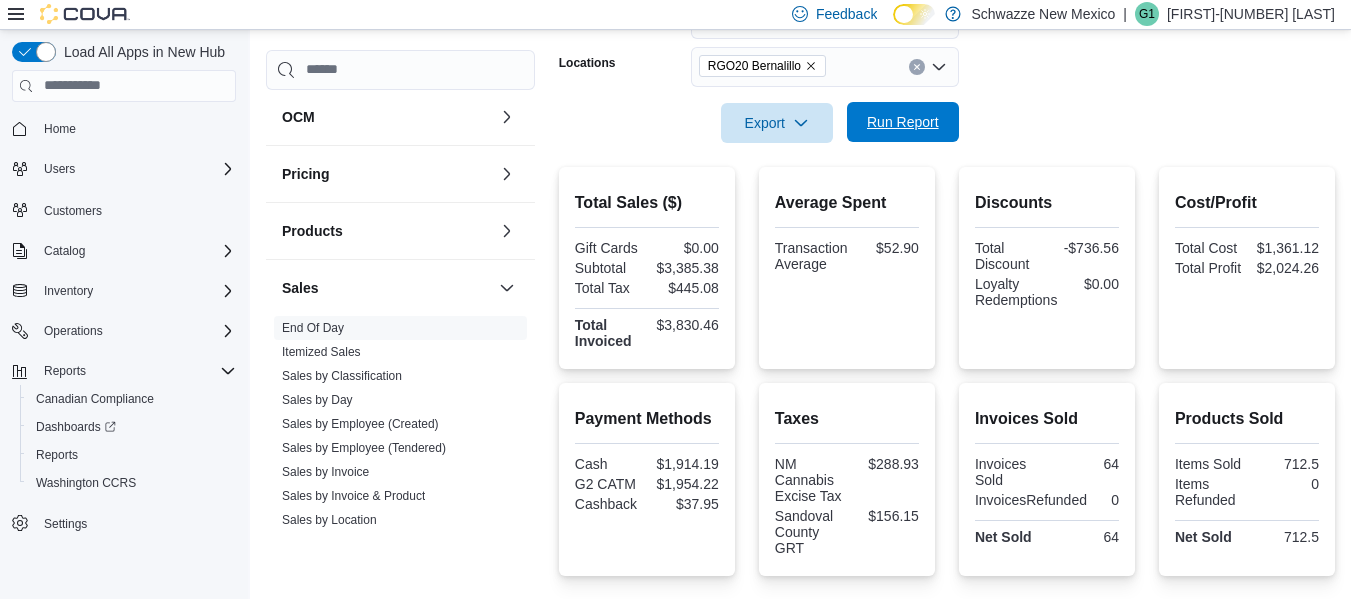 click on "Run Report" at bounding box center [903, 122] 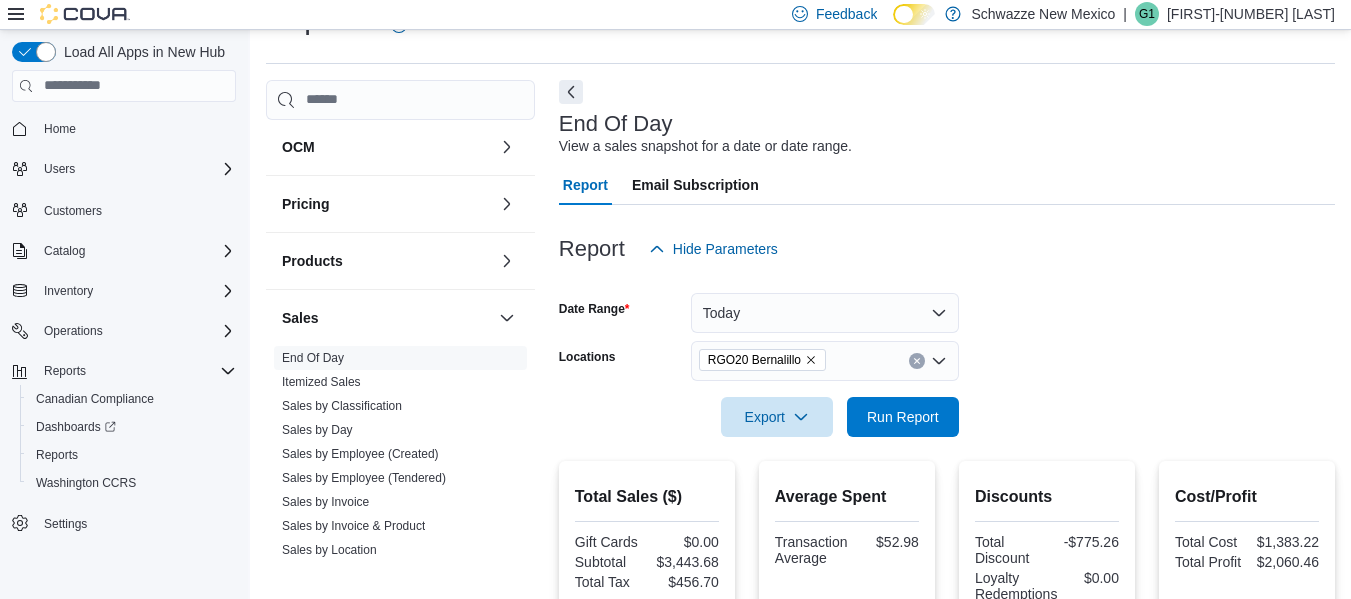 scroll, scrollTop: 41, scrollLeft: 0, axis: vertical 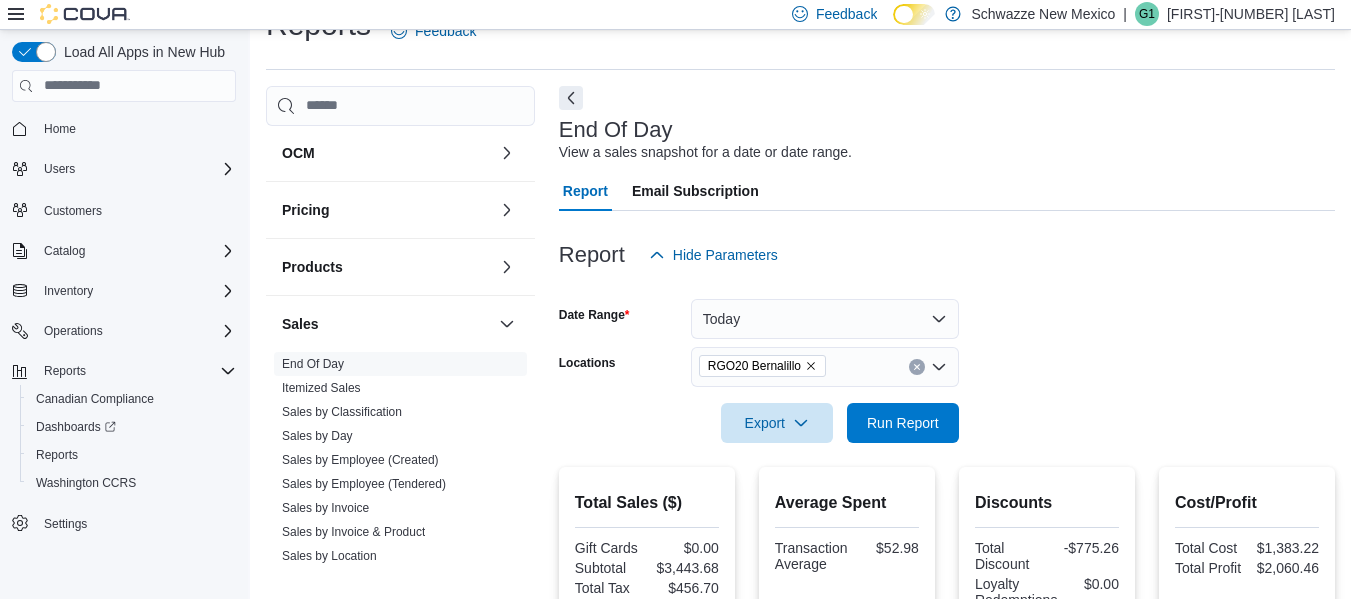 click 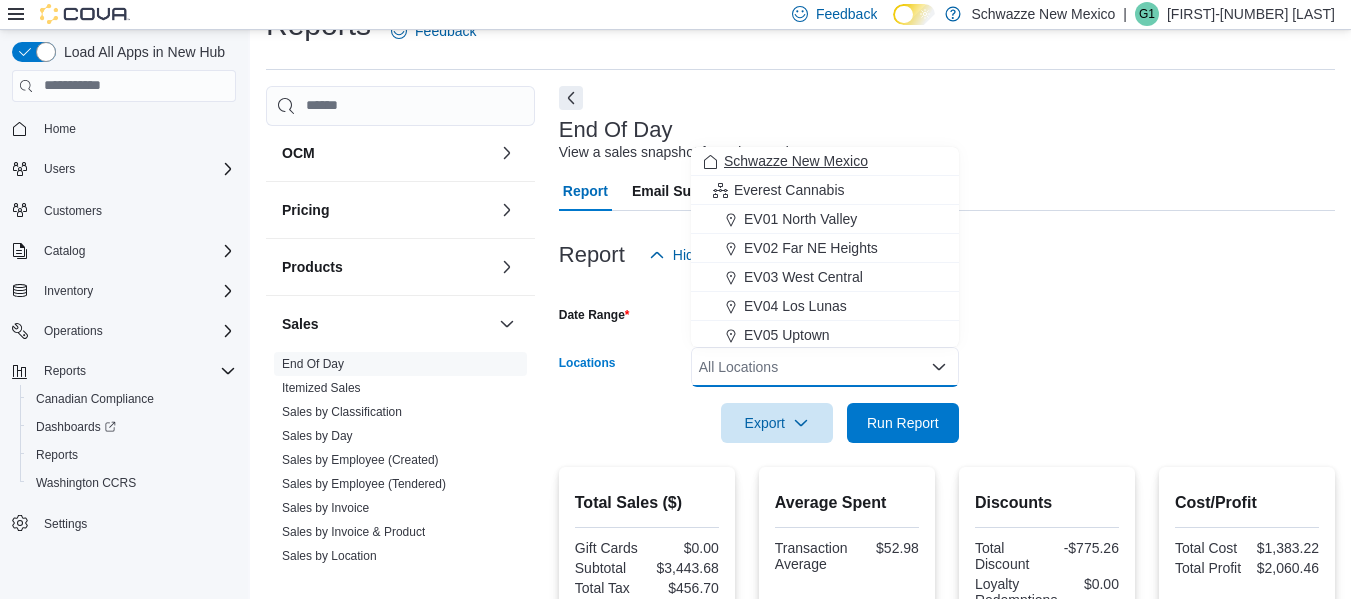 click on "Schwazze New Mexico" at bounding box center [796, 161] 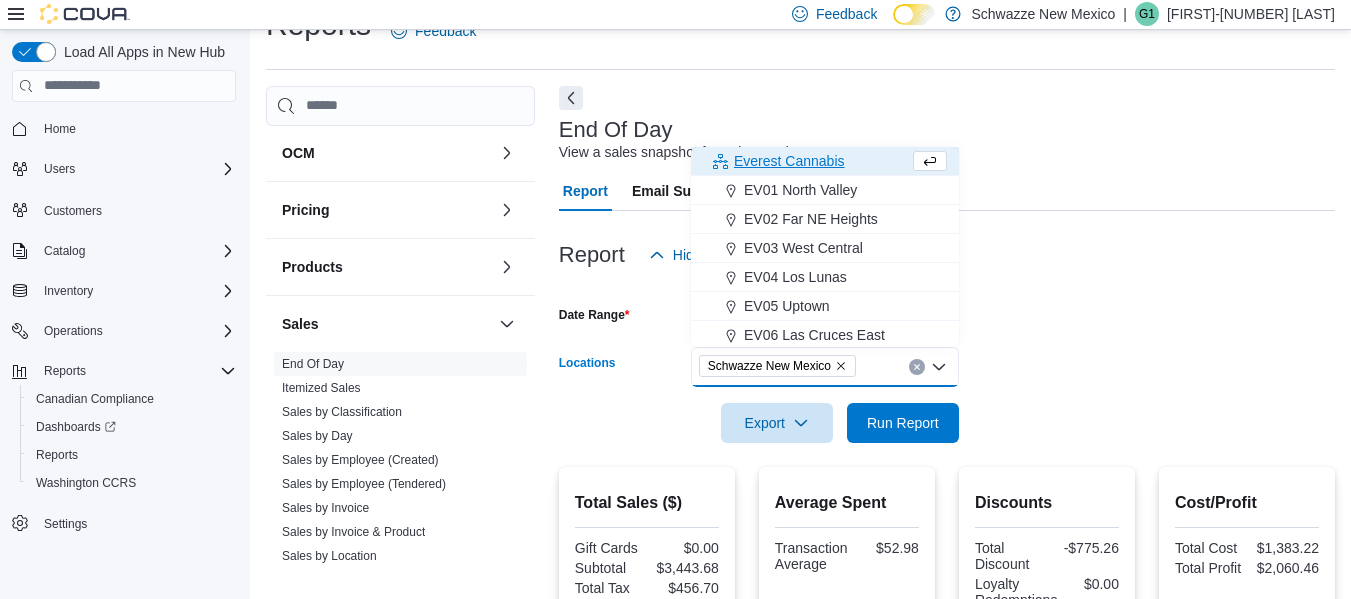 drag, startPoint x: 1039, startPoint y: 254, endPoint x: 956, endPoint y: 270, distance: 84.5281 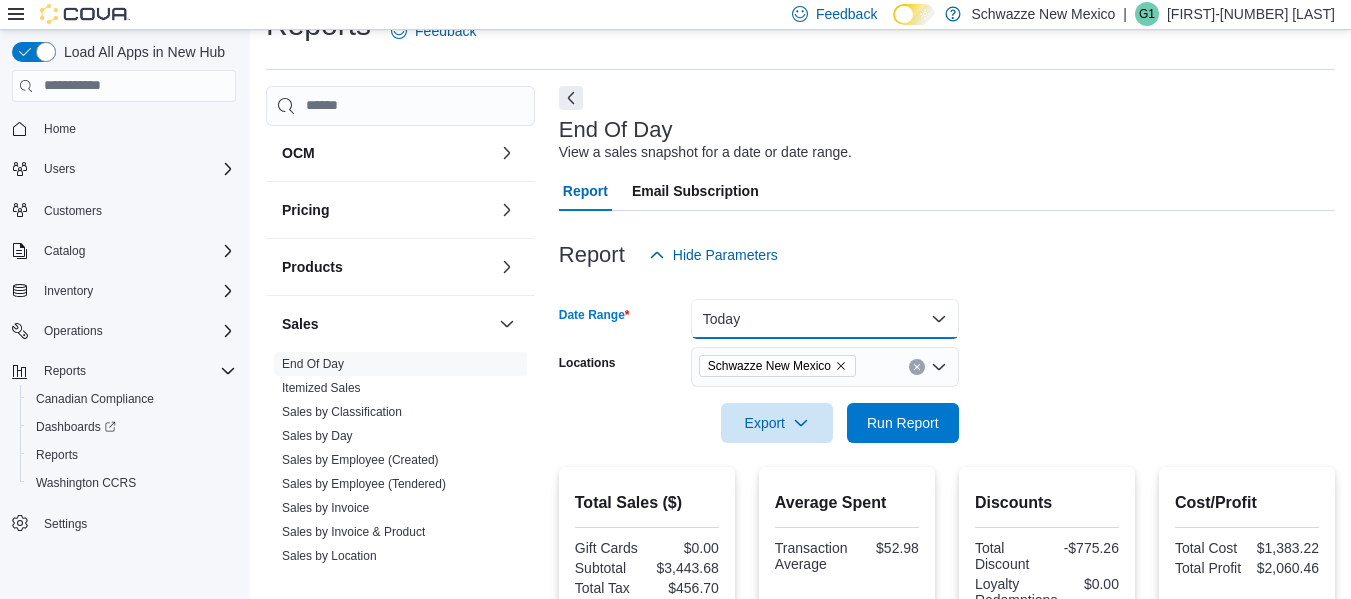 click on "Today" at bounding box center [825, 319] 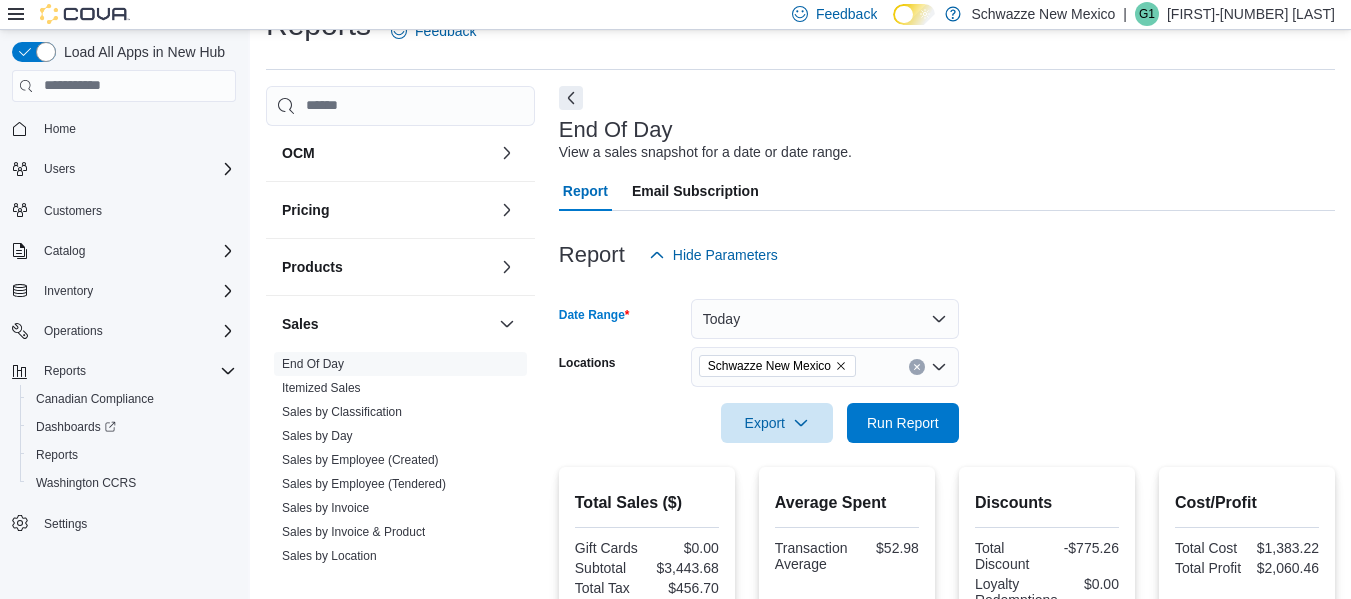 scroll, scrollTop: 40, scrollLeft: 0, axis: vertical 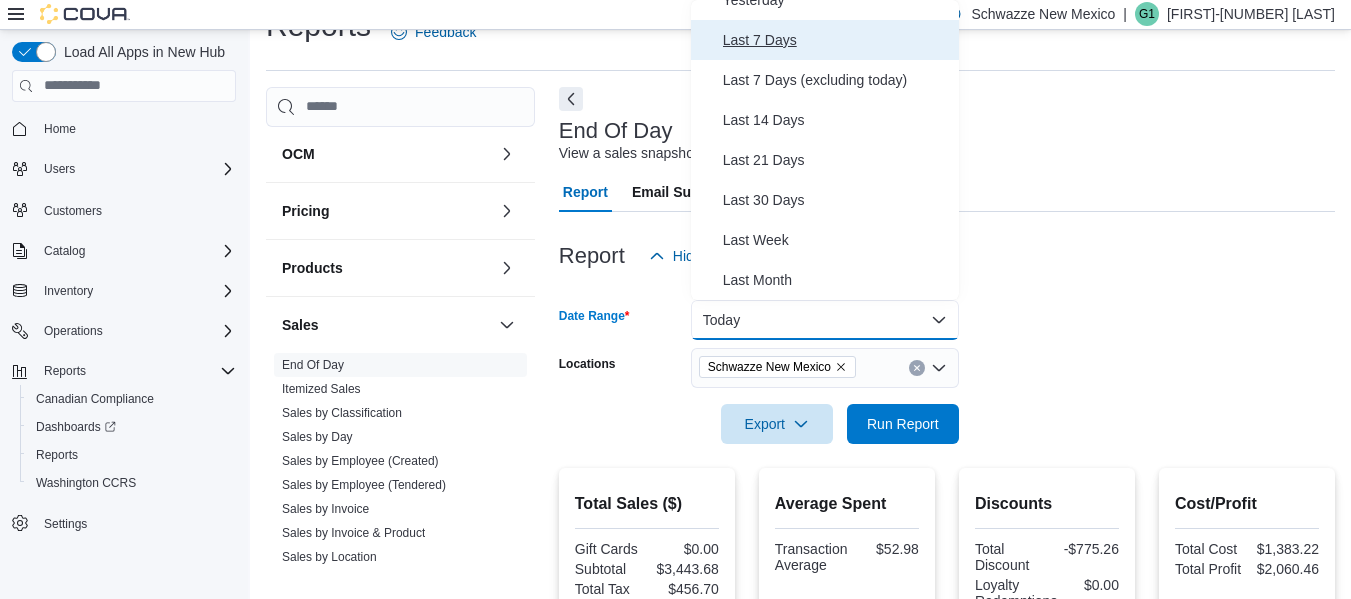 click on "Last 7 Days" at bounding box center (837, 40) 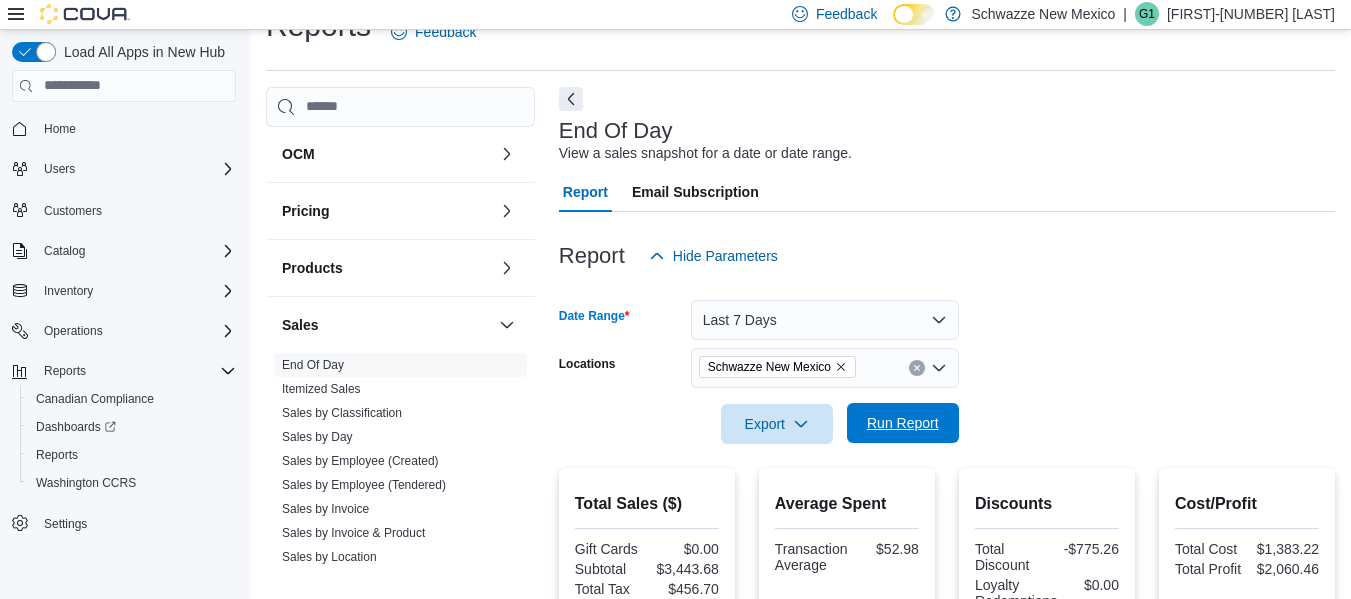click on "Run Report" at bounding box center [903, 423] 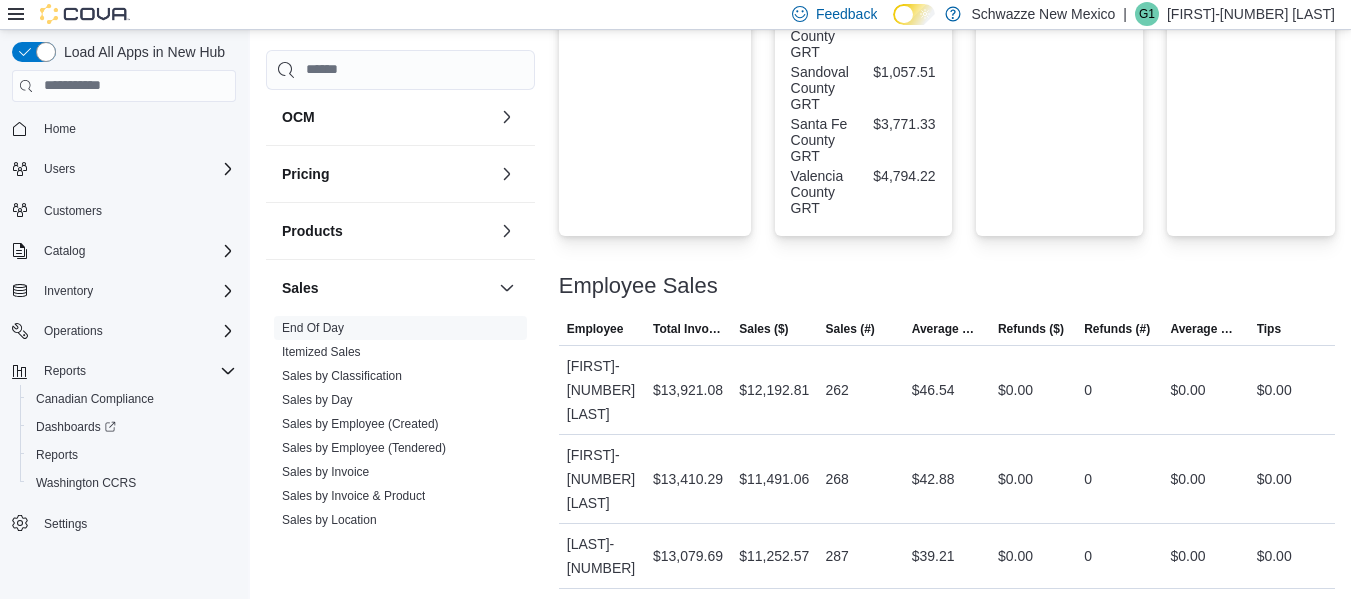 scroll, scrollTop: 1440, scrollLeft: 0, axis: vertical 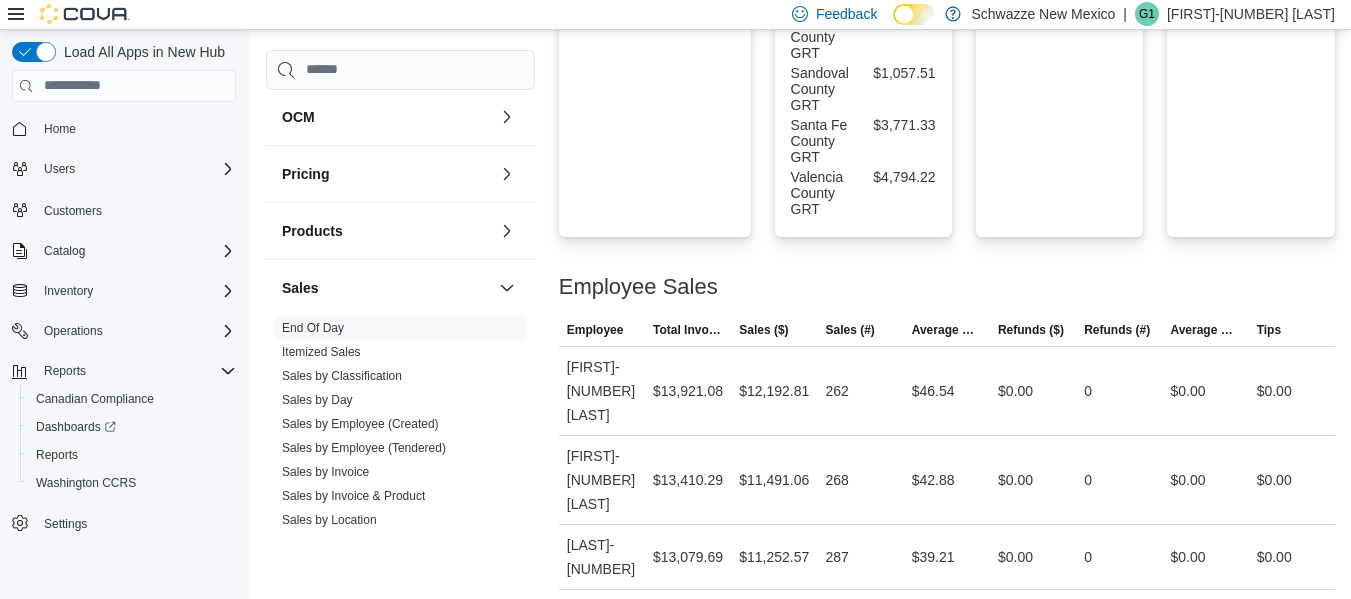 click on "Sales ($)" at bounding box center (774, 330) 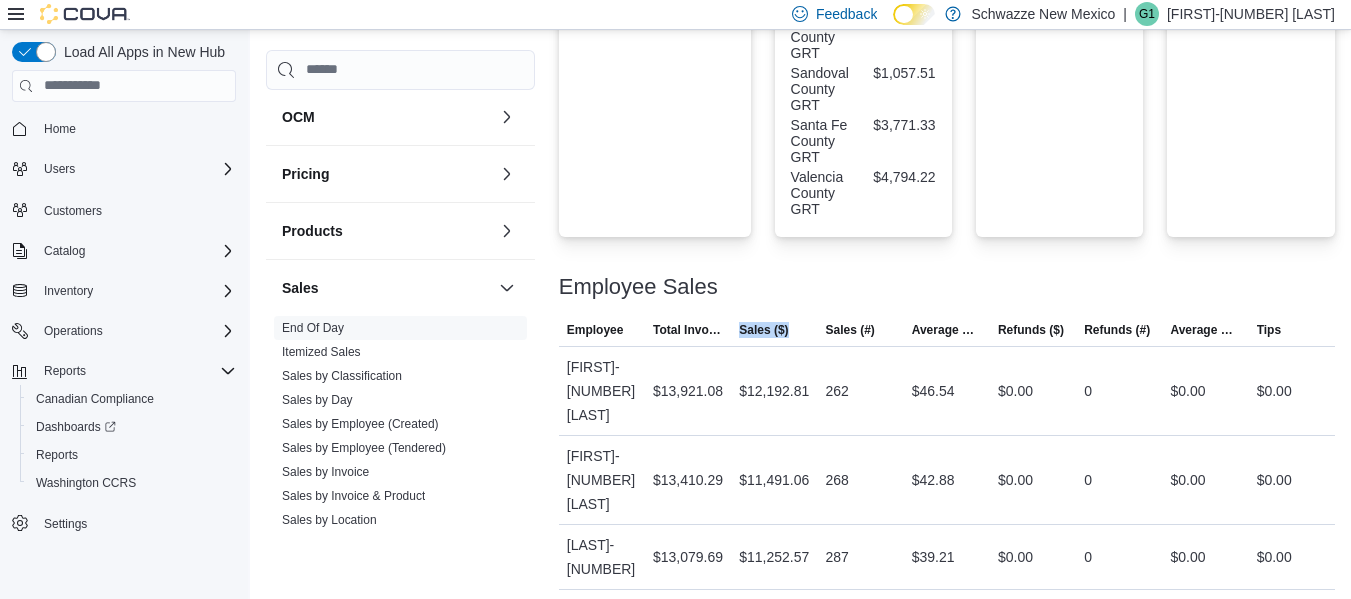 click on "Sales ($)" at bounding box center (774, 330) 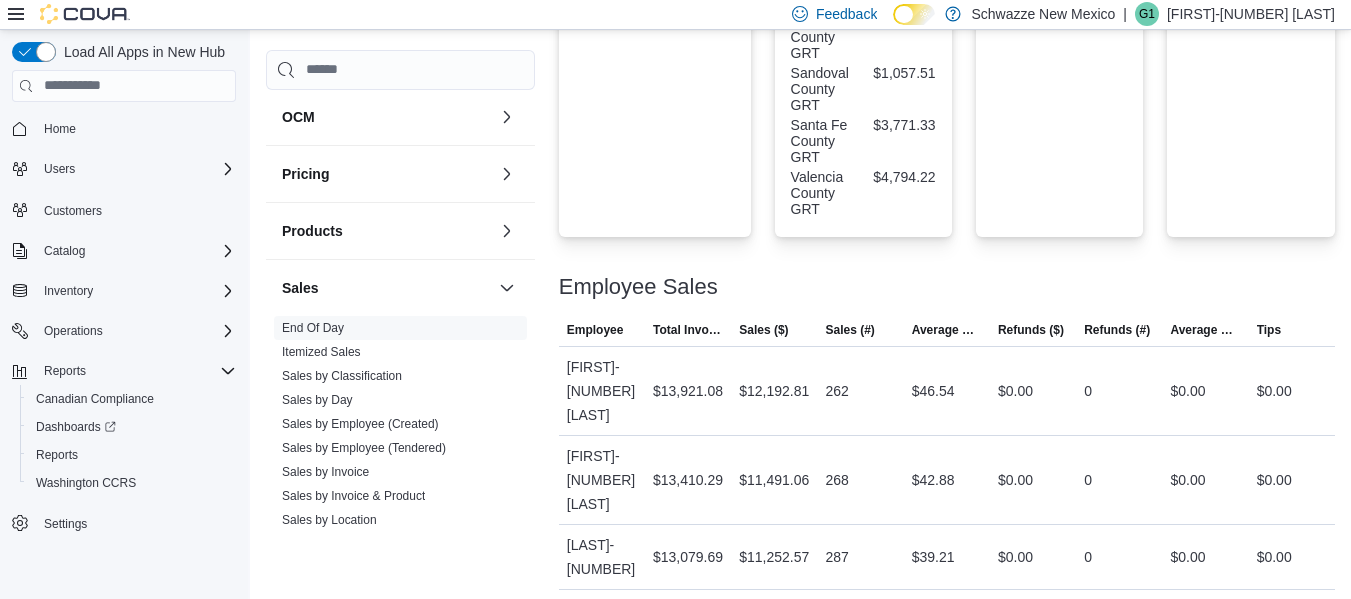 click at bounding box center [947, 307] 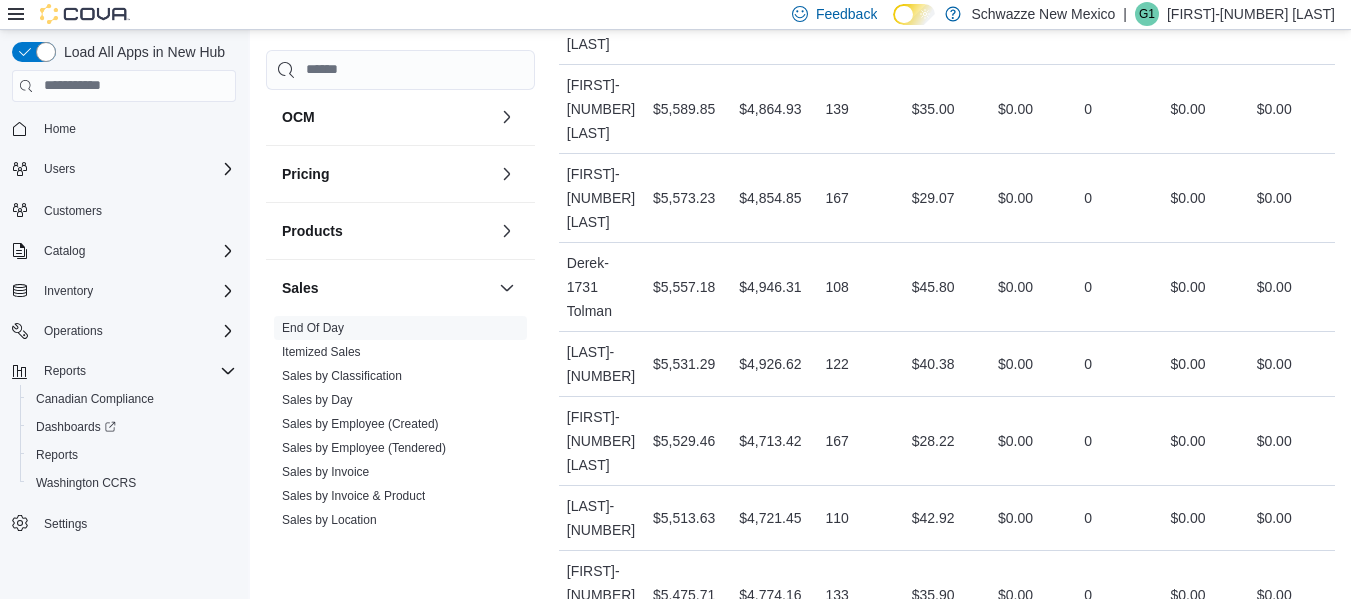 scroll, scrollTop: 8800, scrollLeft: 0, axis: vertical 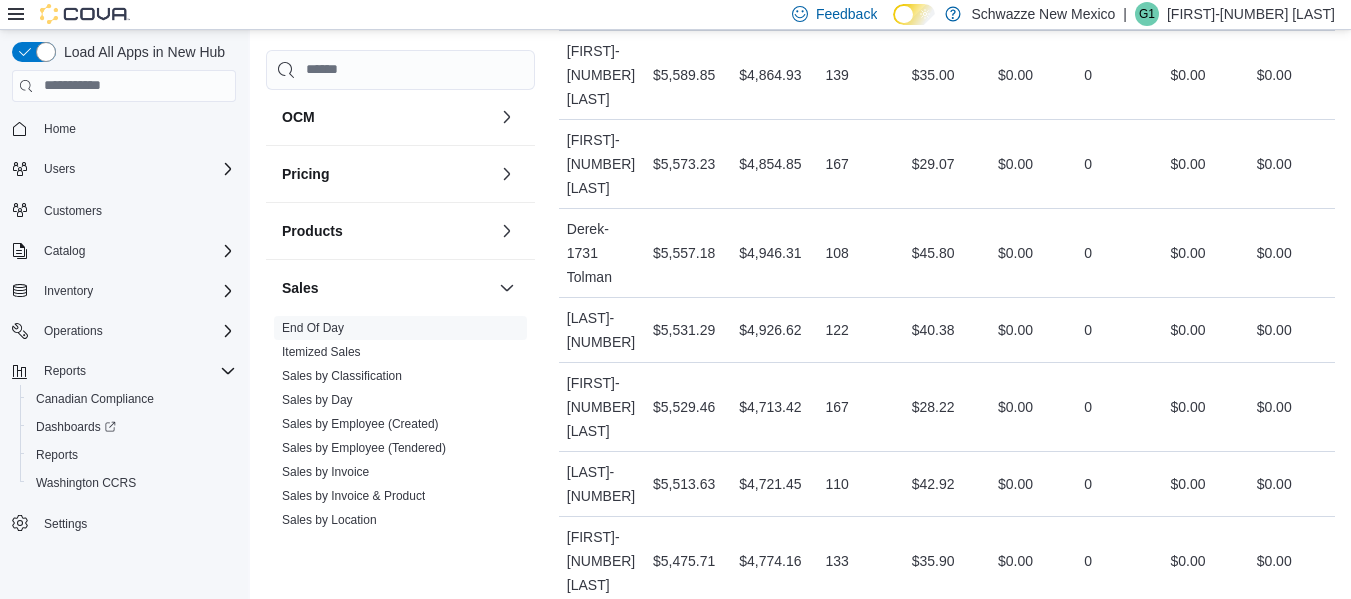 drag, startPoint x: 940, startPoint y: 574, endPoint x: 836, endPoint y: 560, distance: 104.93808 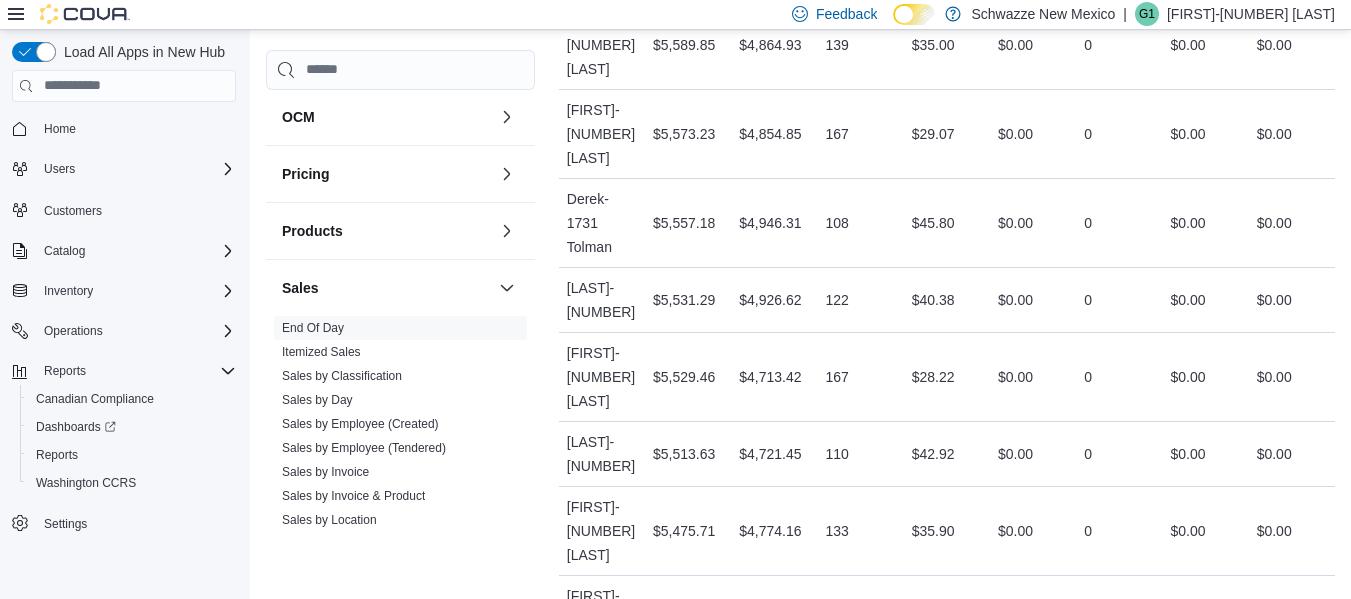 scroll, scrollTop: 8800, scrollLeft: 0, axis: vertical 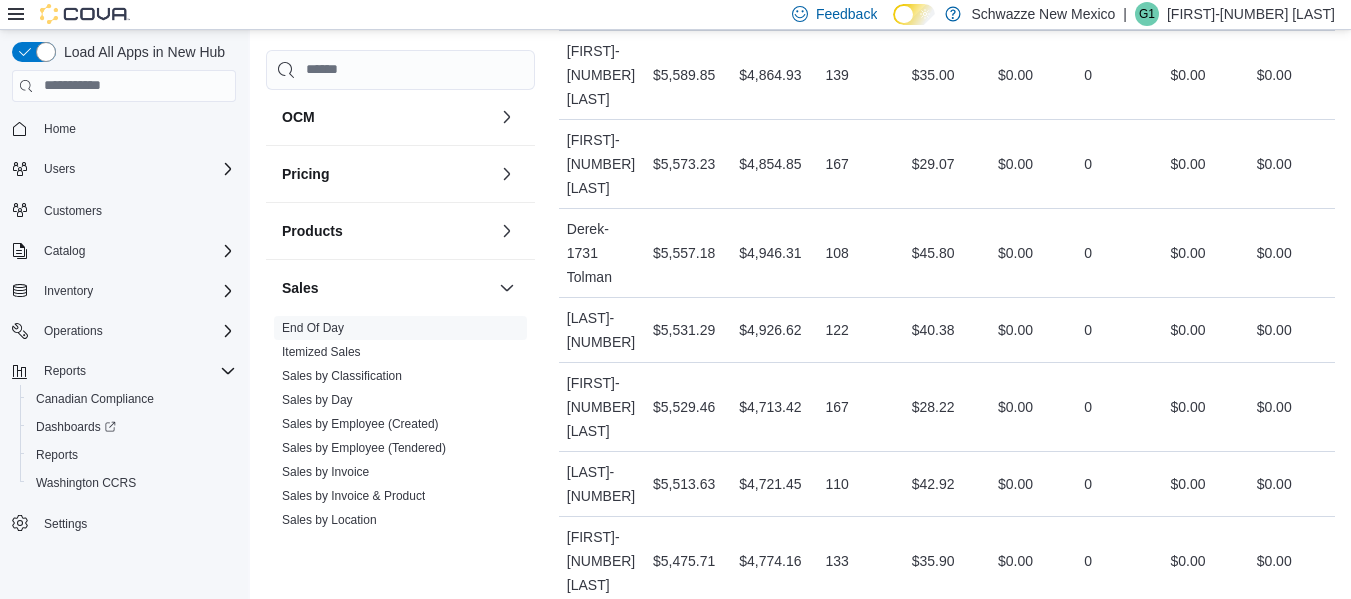 drag, startPoint x: 1149, startPoint y: 284, endPoint x: 939, endPoint y: 289, distance: 210.05951 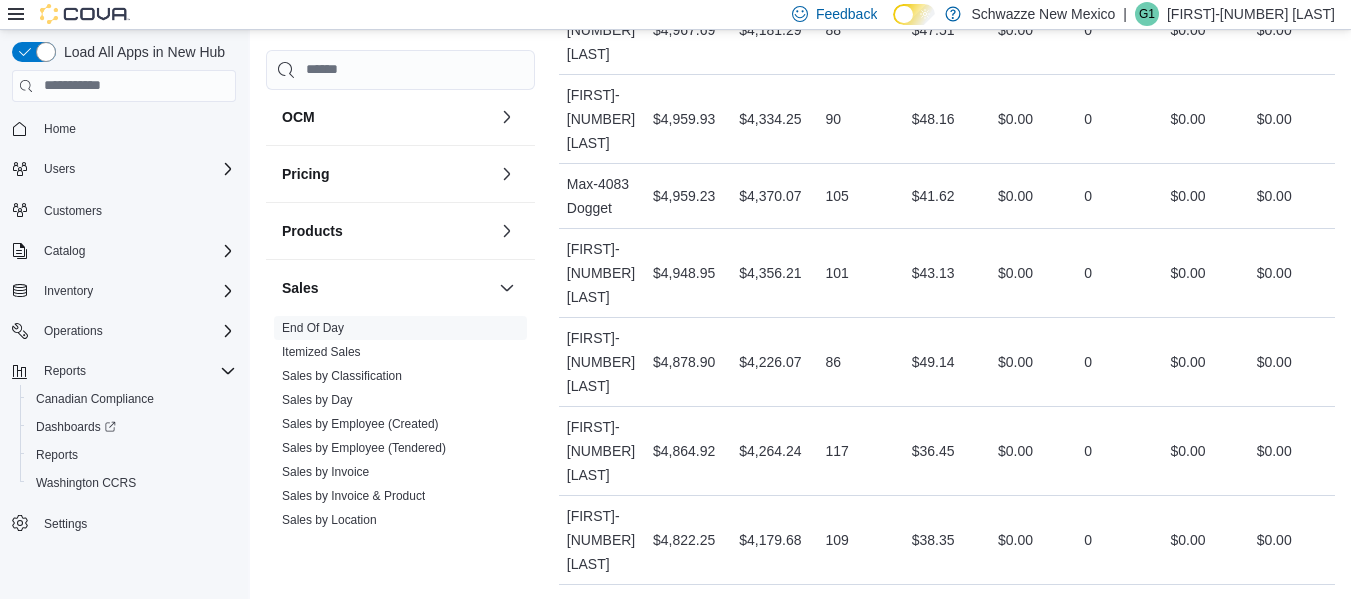 scroll, scrollTop: 10200, scrollLeft: 0, axis: vertical 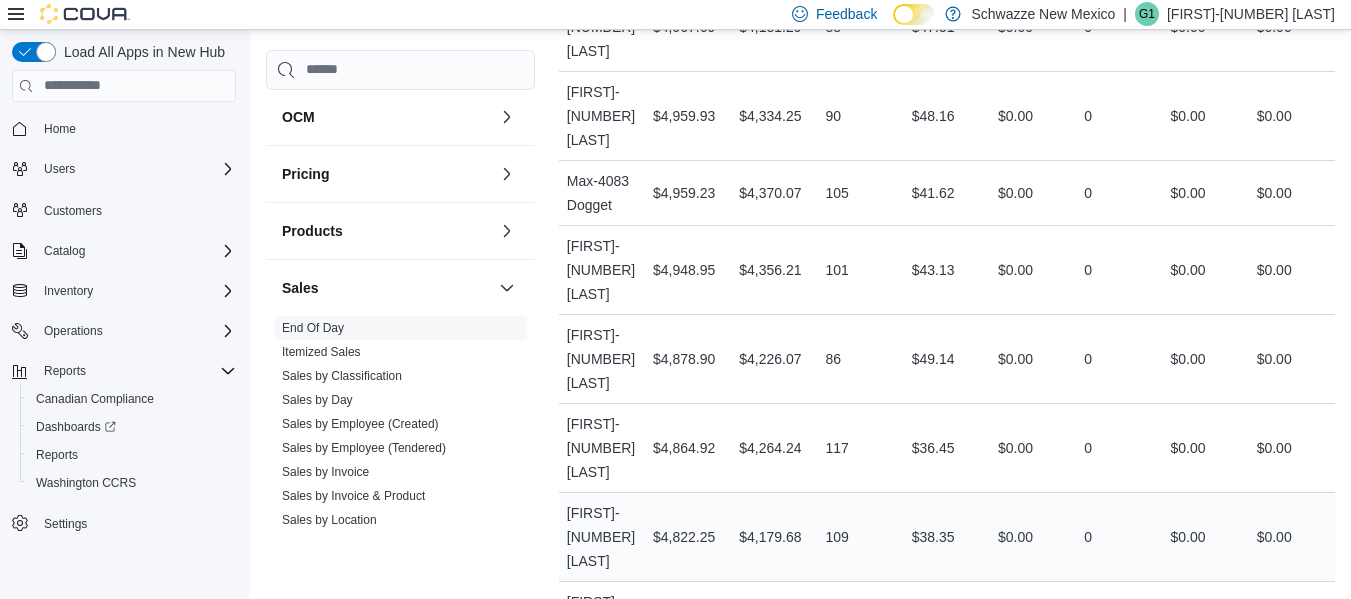 drag, startPoint x: 1348, startPoint y: 546, endPoint x: 1297, endPoint y: 132, distance: 417.1295 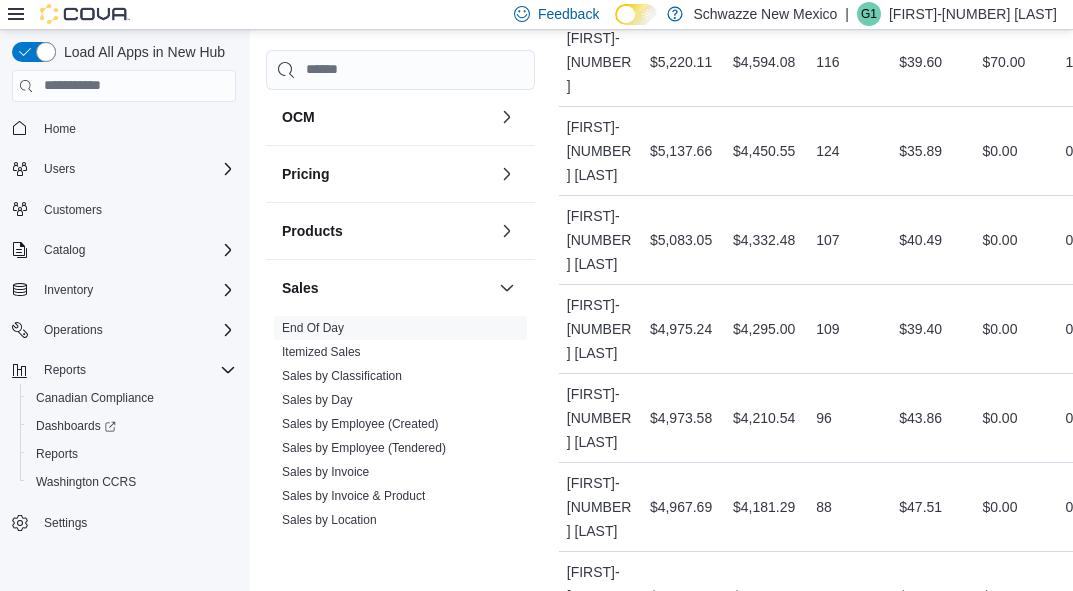 drag, startPoint x: 856, startPoint y: 560, endPoint x: 850, endPoint y: 403, distance: 157.11461 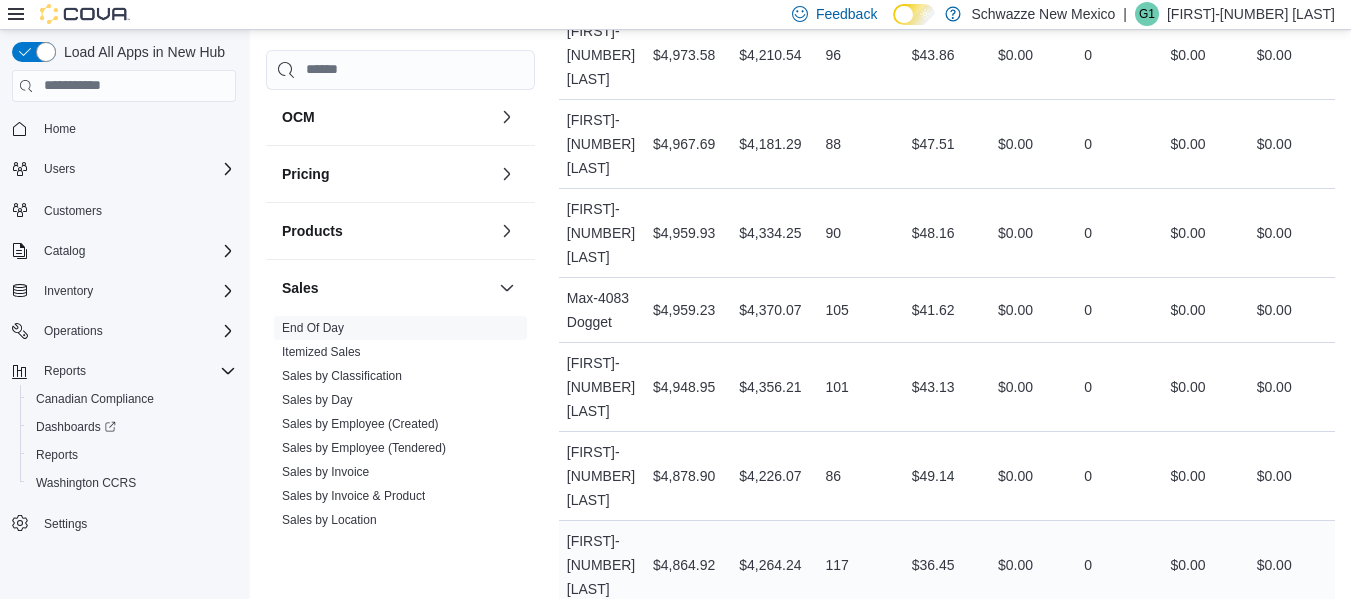 scroll, scrollTop: 10100, scrollLeft: 0, axis: vertical 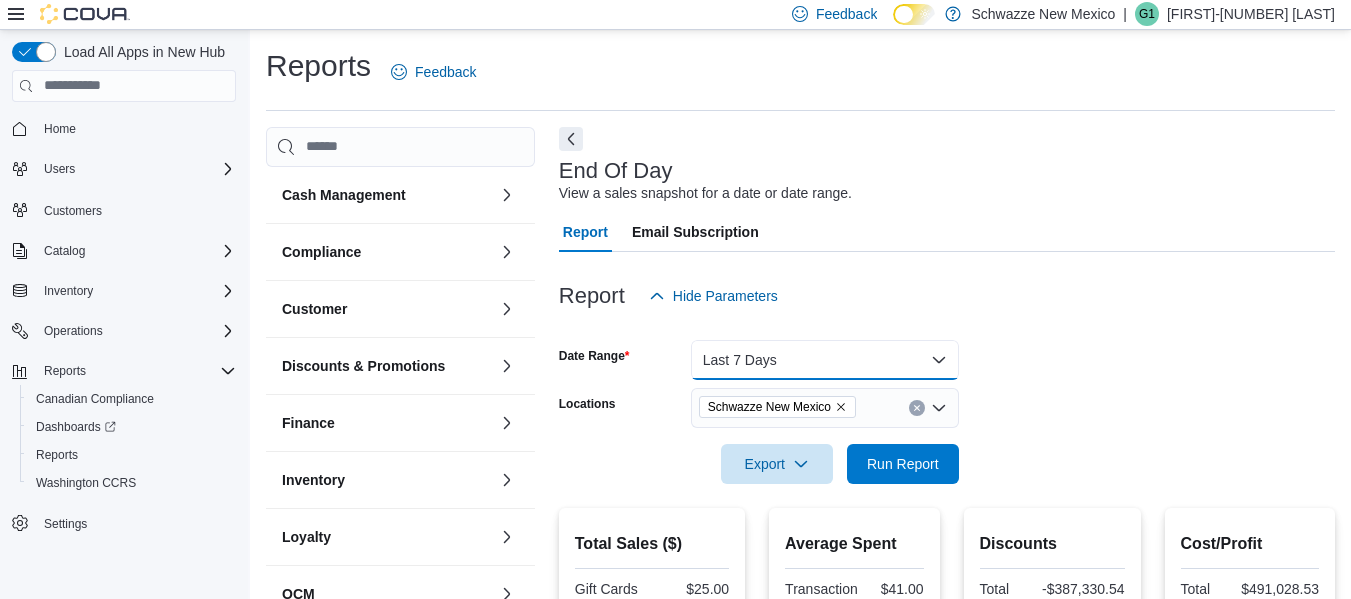 click on "Last 7 Days" at bounding box center [825, 360] 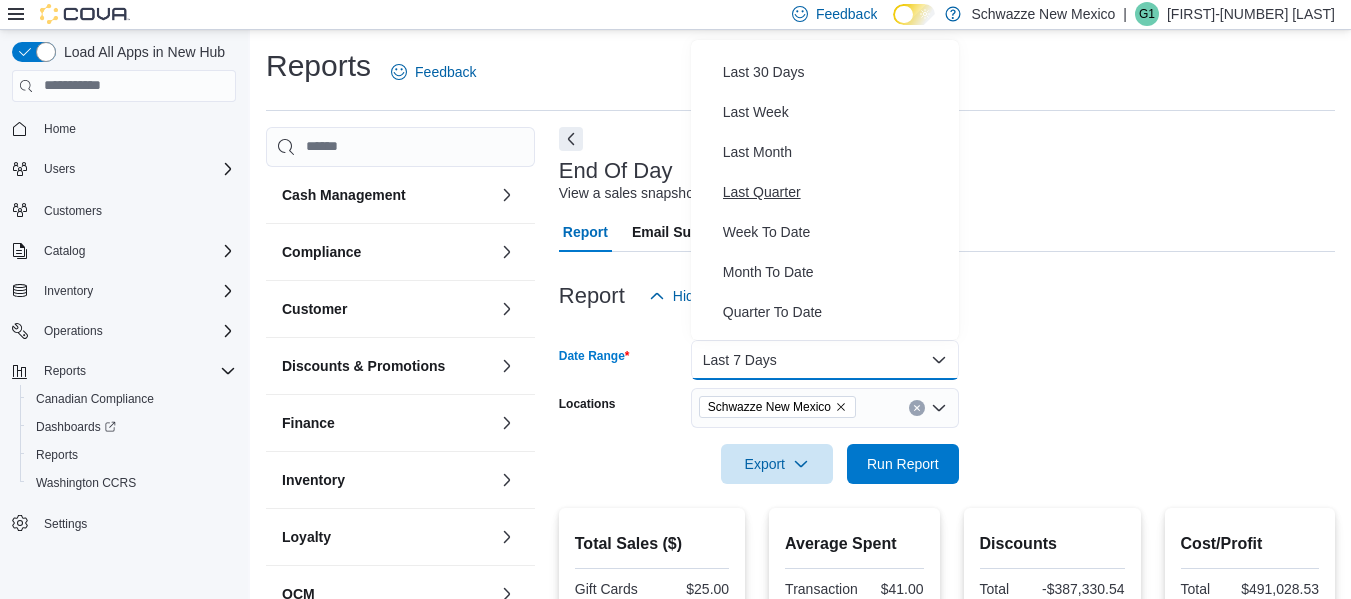 scroll, scrollTop: 300, scrollLeft: 0, axis: vertical 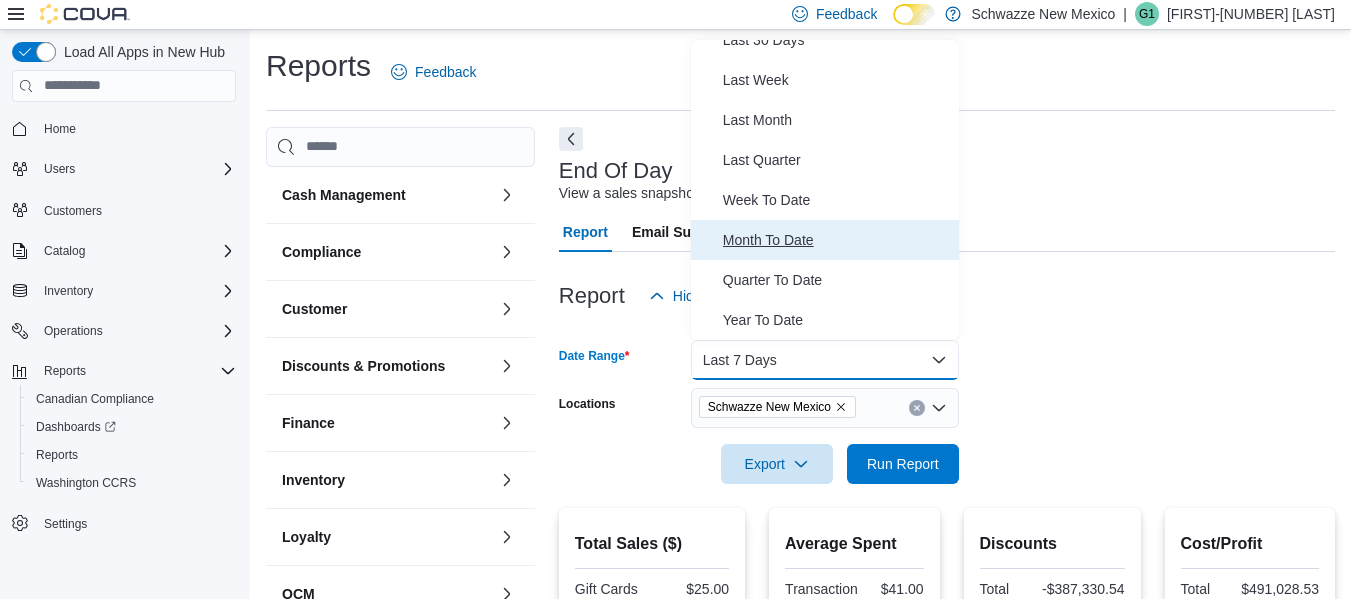 click on "Month To Date" at bounding box center (837, 240) 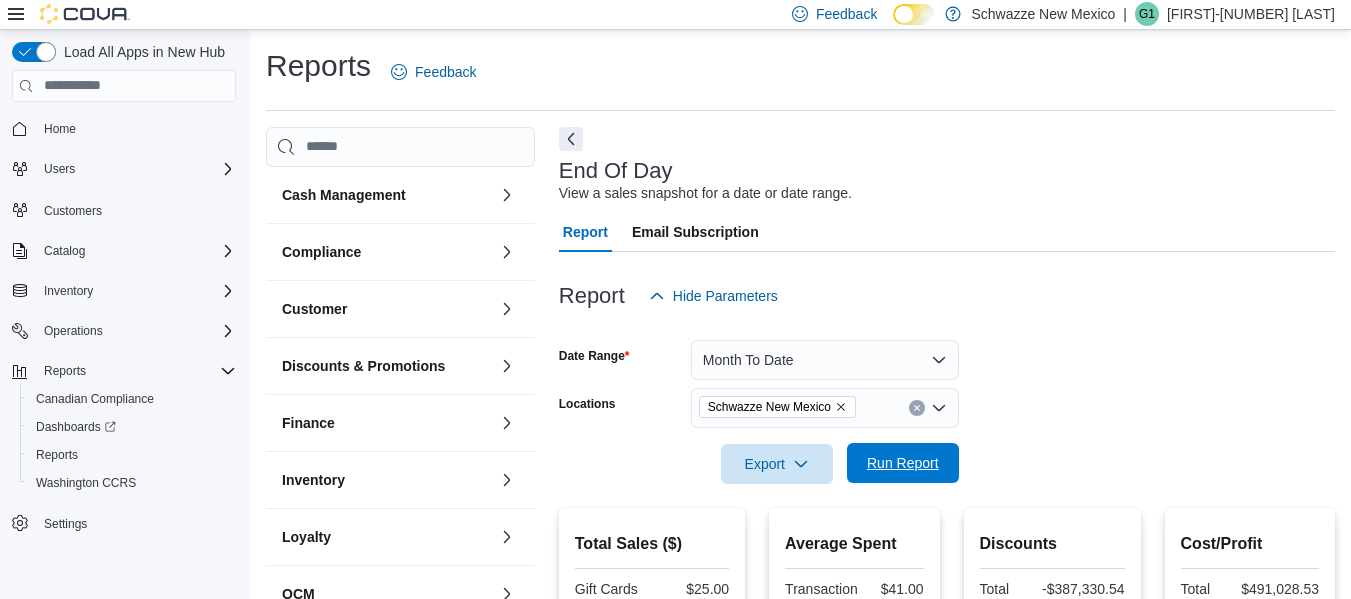 click on "Run Report" at bounding box center [903, 463] 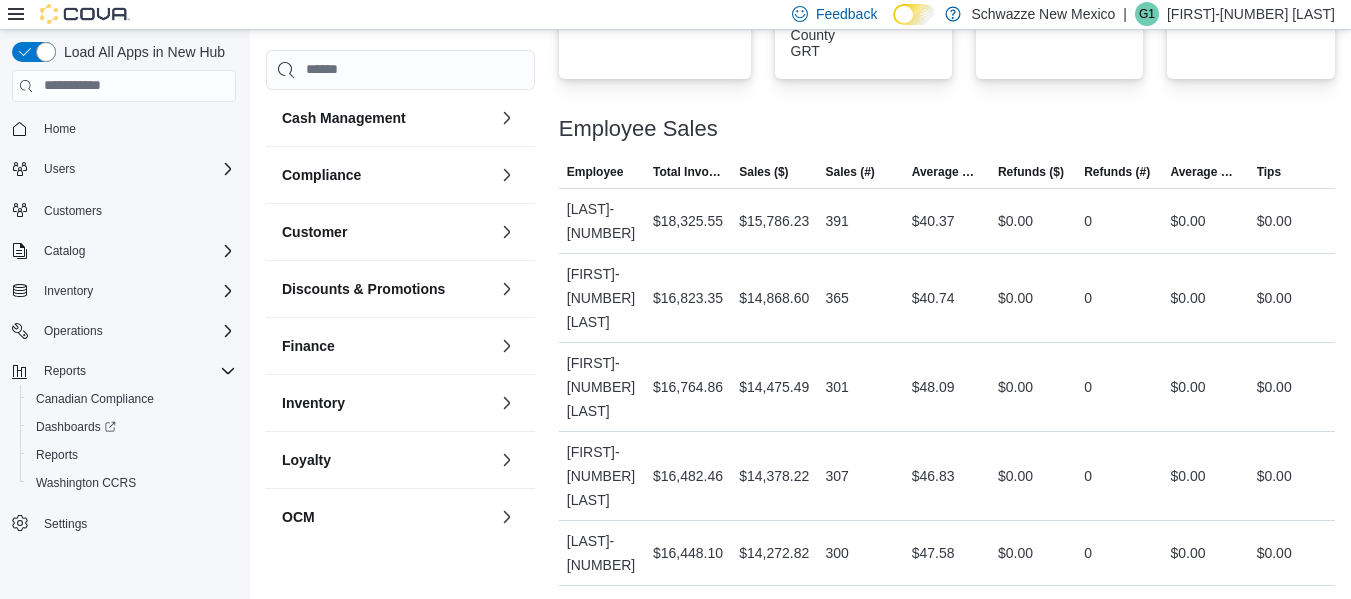 scroll, scrollTop: 1600, scrollLeft: 0, axis: vertical 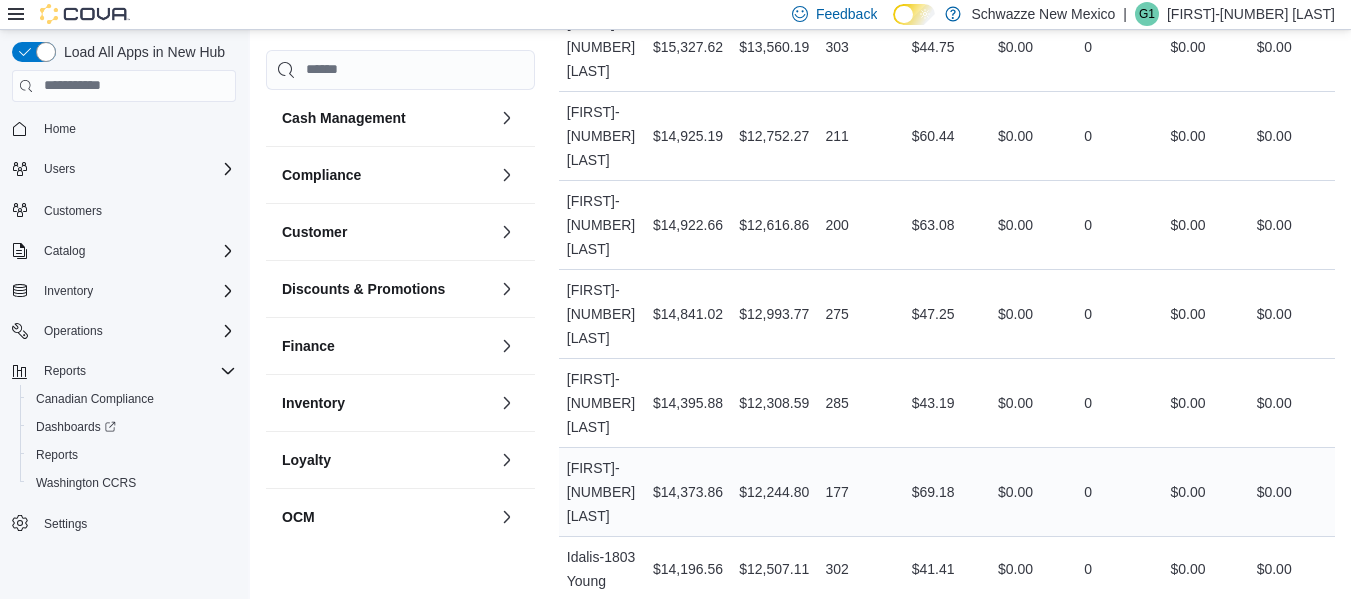drag, startPoint x: 848, startPoint y: 263, endPoint x: 676, endPoint y: 419, distance: 232.2068 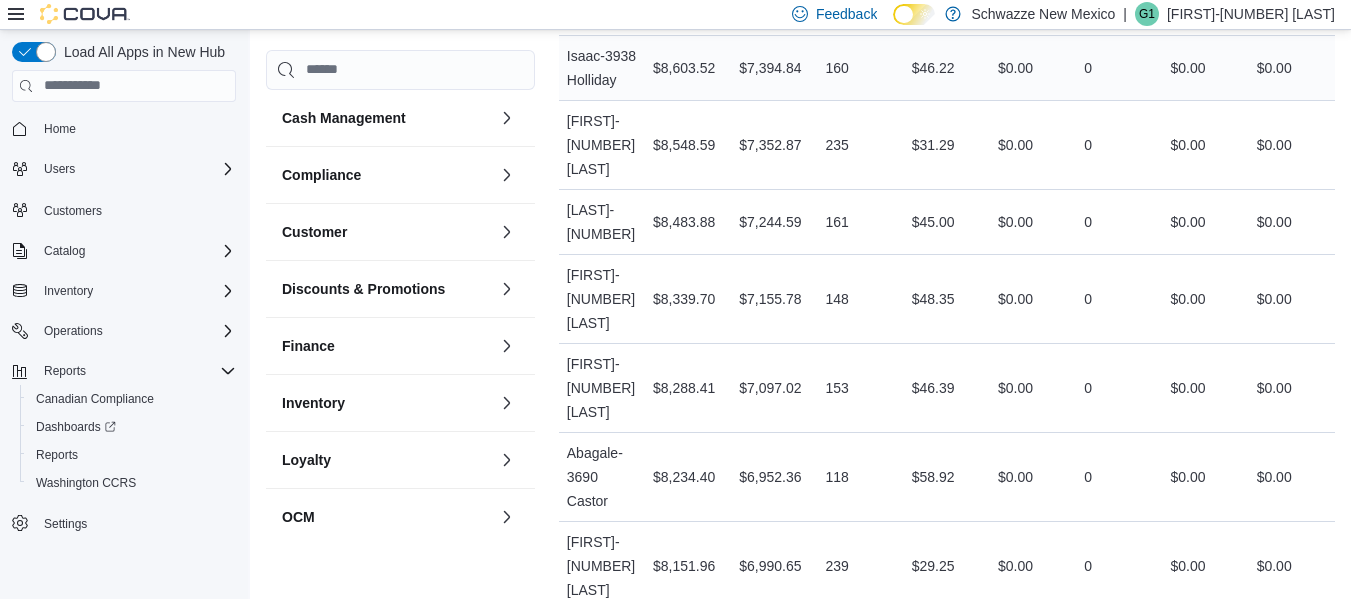 scroll, scrollTop: 8000, scrollLeft: 0, axis: vertical 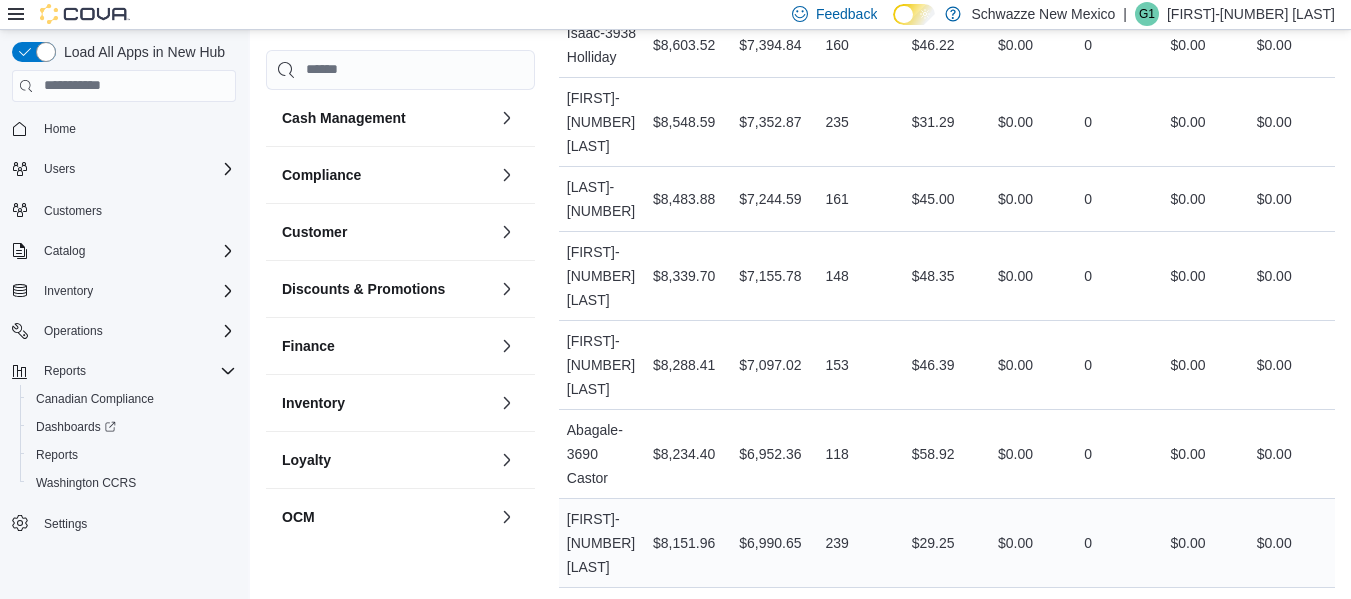drag, startPoint x: 888, startPoint y: 152, endPoint x: 833, endPoint y: 306, distance: 163.52675 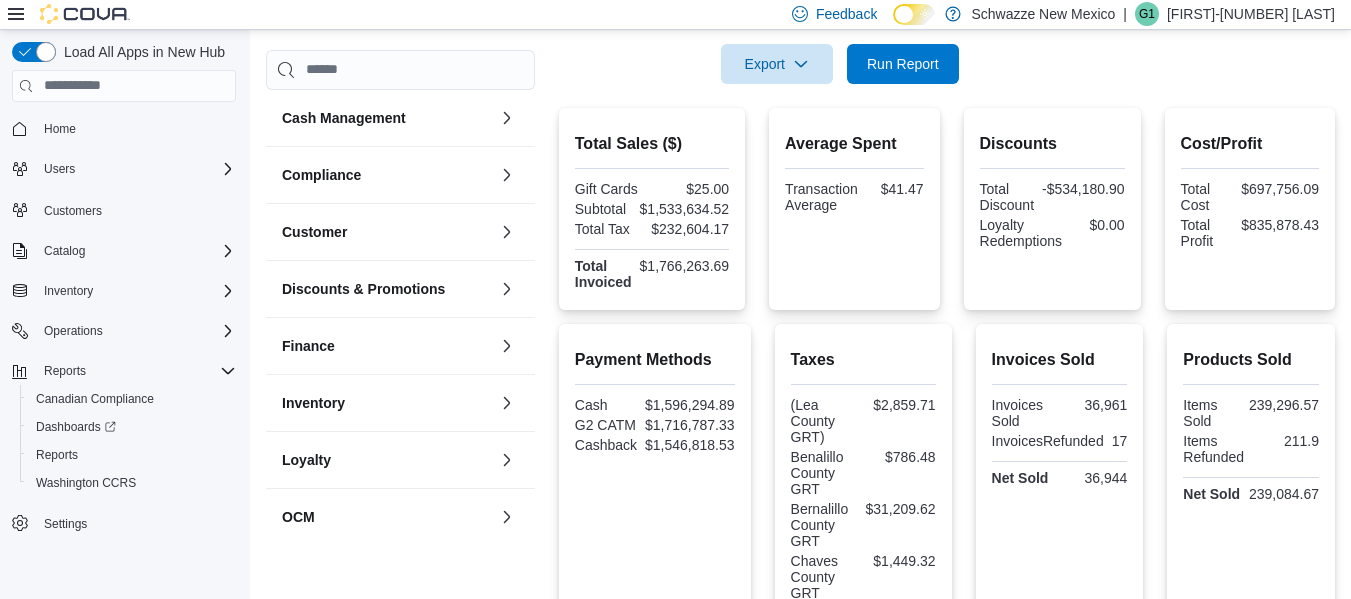 scroll, scrollTop: 0, scrollLeft: 0, axis: both 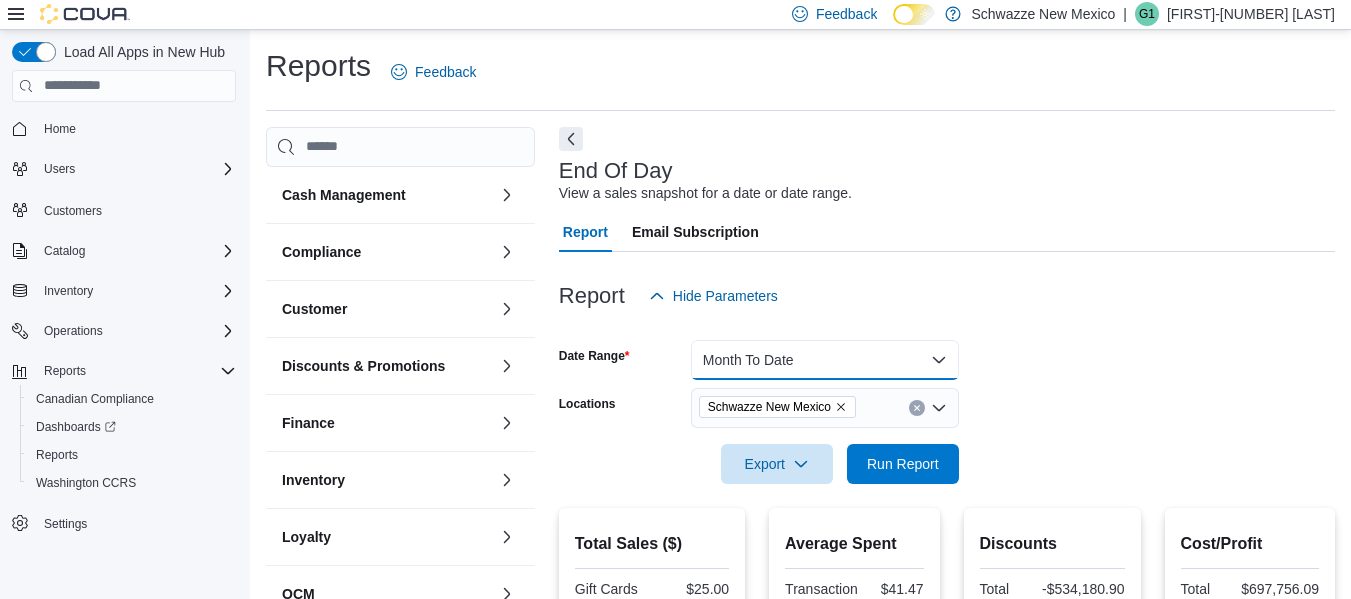 click on "Month To Date" at bounding box center (825, 360) 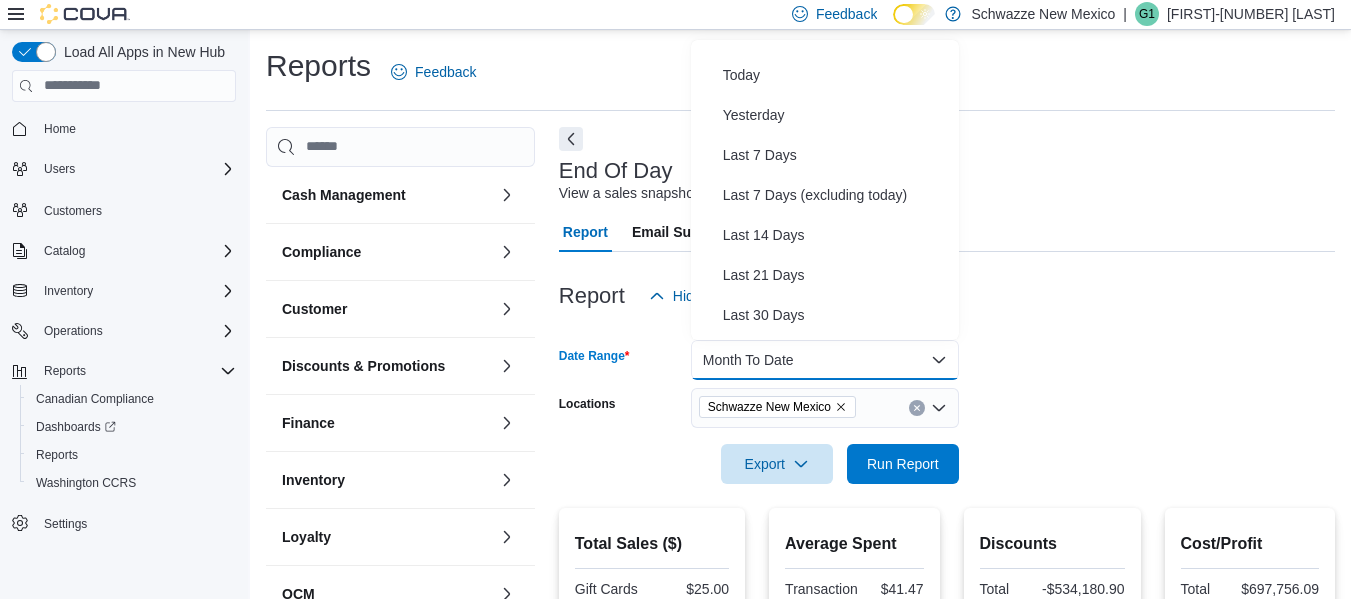 scroll, scrollTop: 0, scrollLeft: 0, axis: both 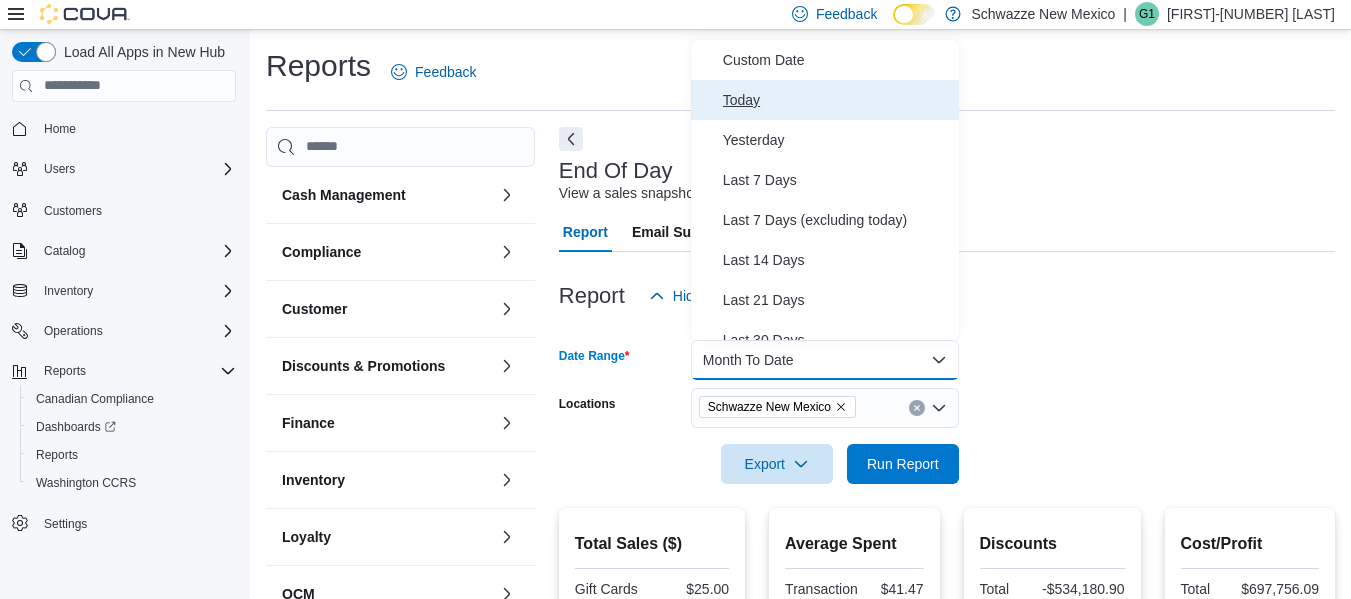 click on "Today" at bounding box center (837, 100) 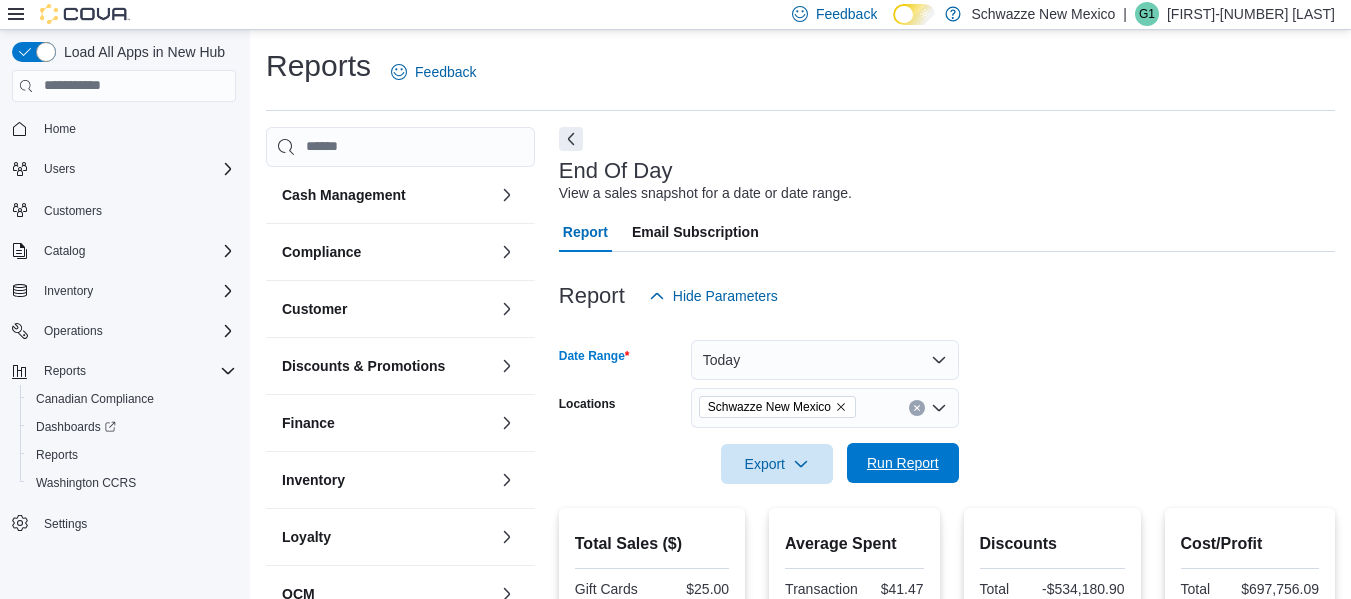 click on "Run Report" at bounding box center [903, 463] 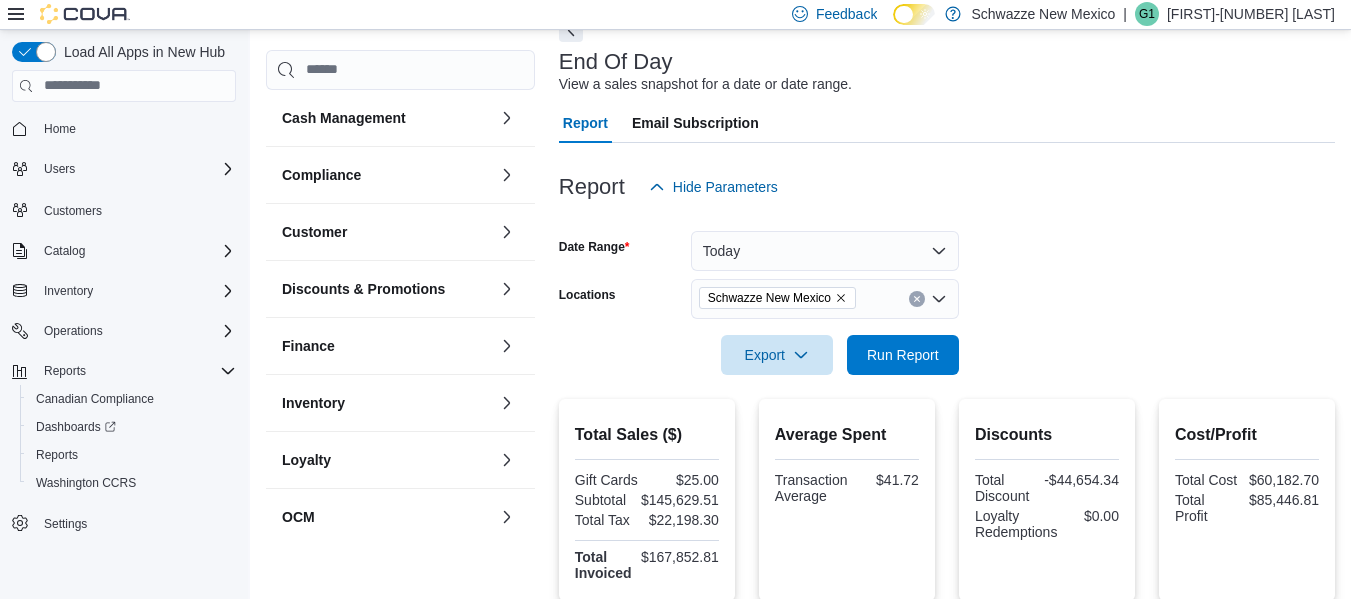 scroll, scrollTop: 0, scrollLeft: 0, axis: both 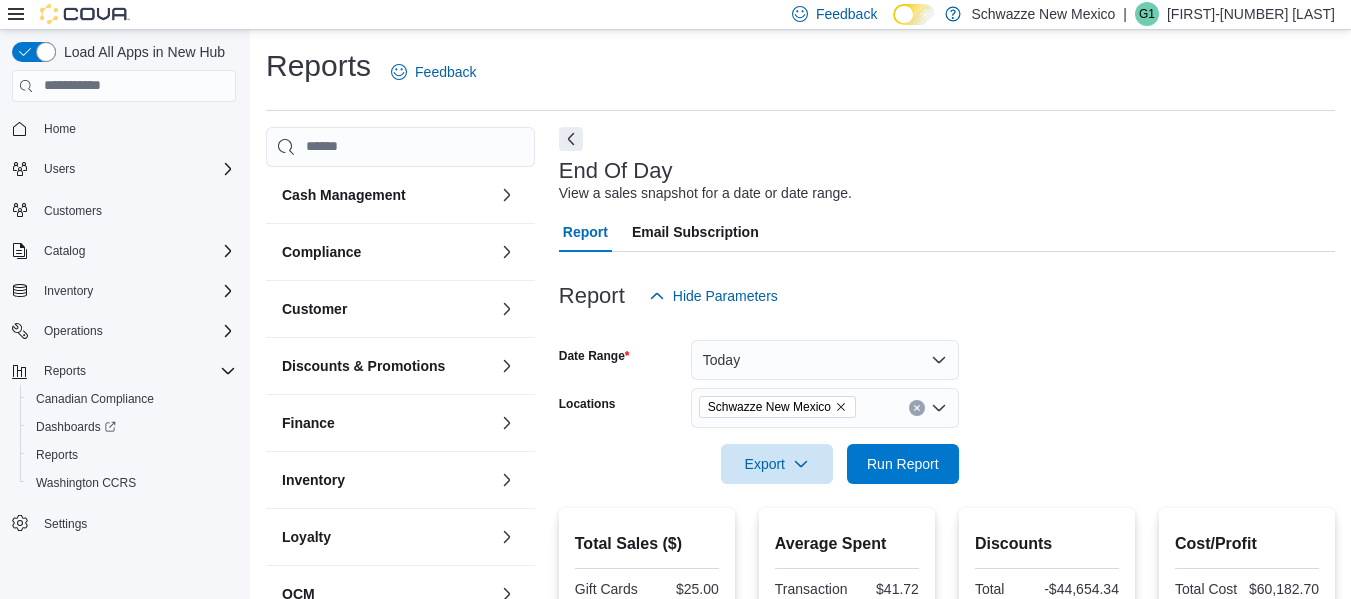 click at bounding box center [917, 408] 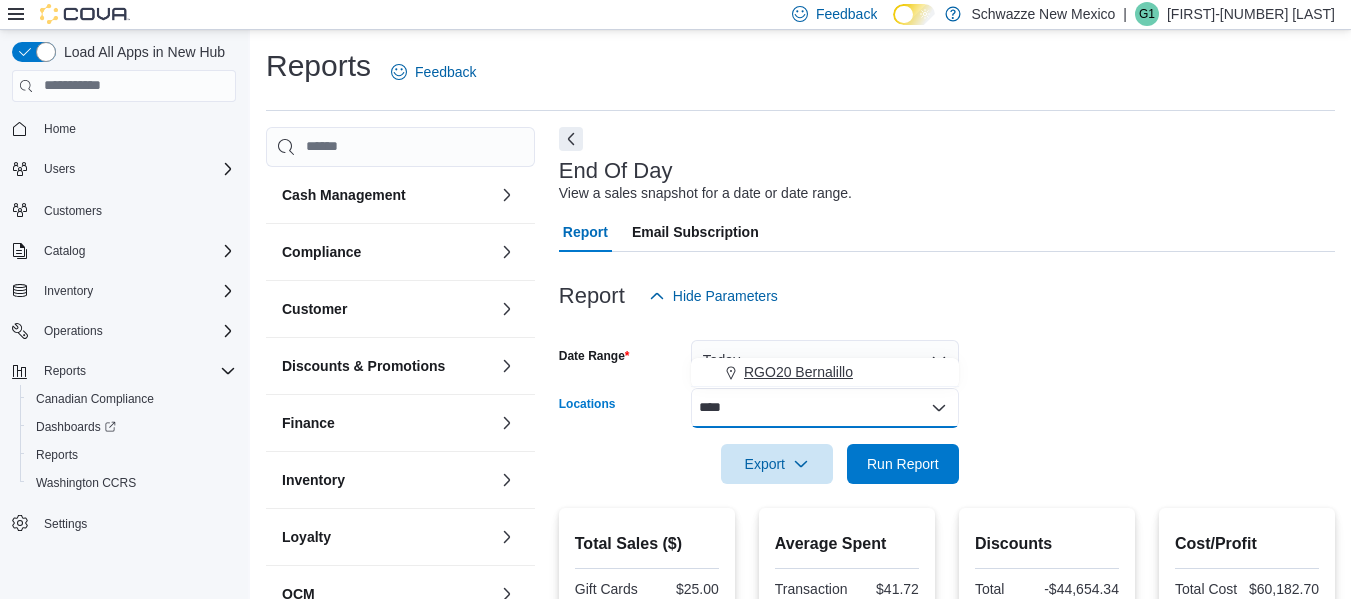 type on "****" 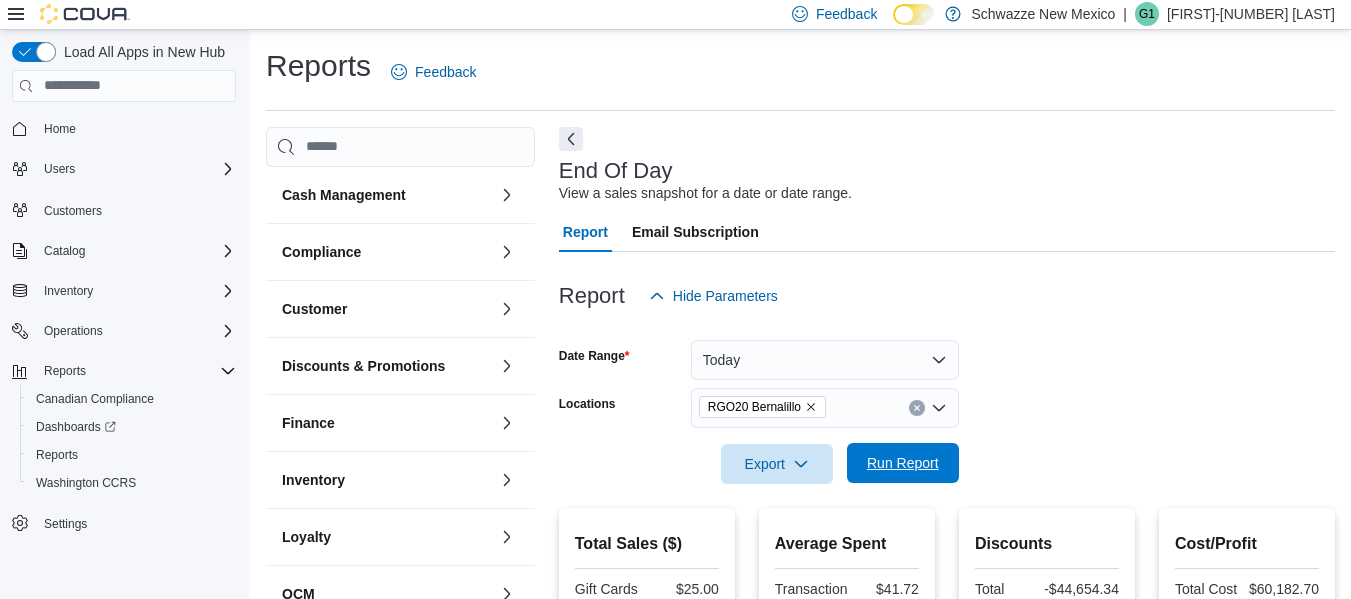 click on "Run Report" at bounding box center [903, 463] 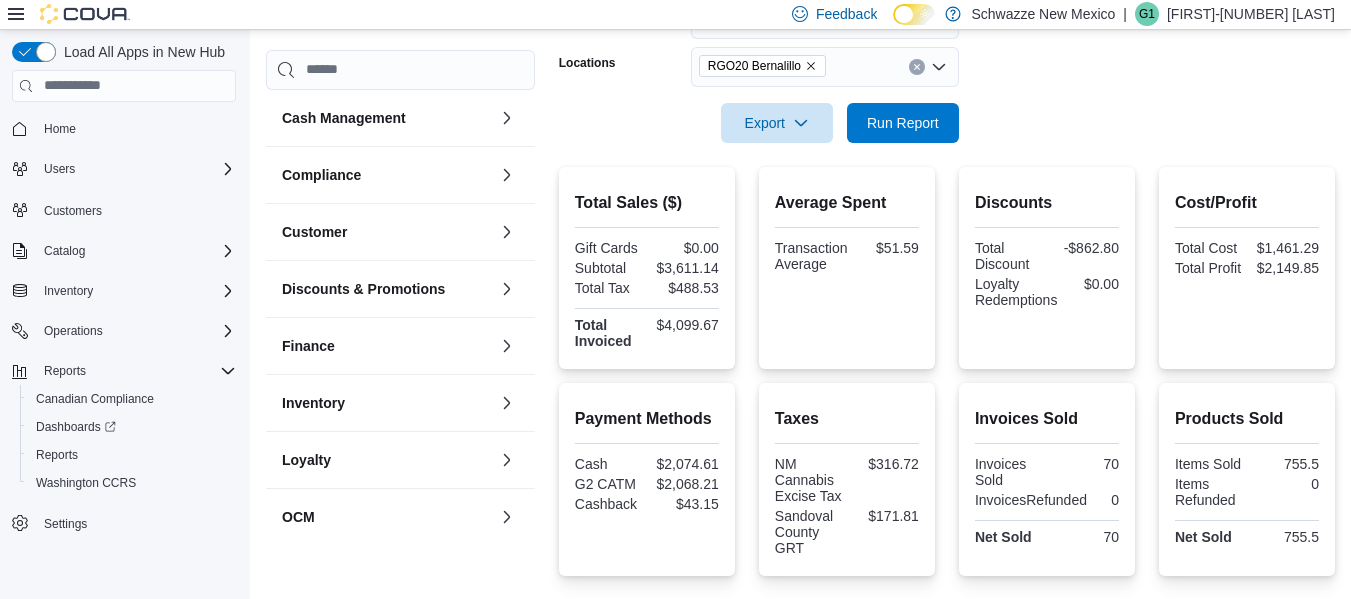 scroll, scrollTop: 241, scrollLeft: 0, axis: vertical 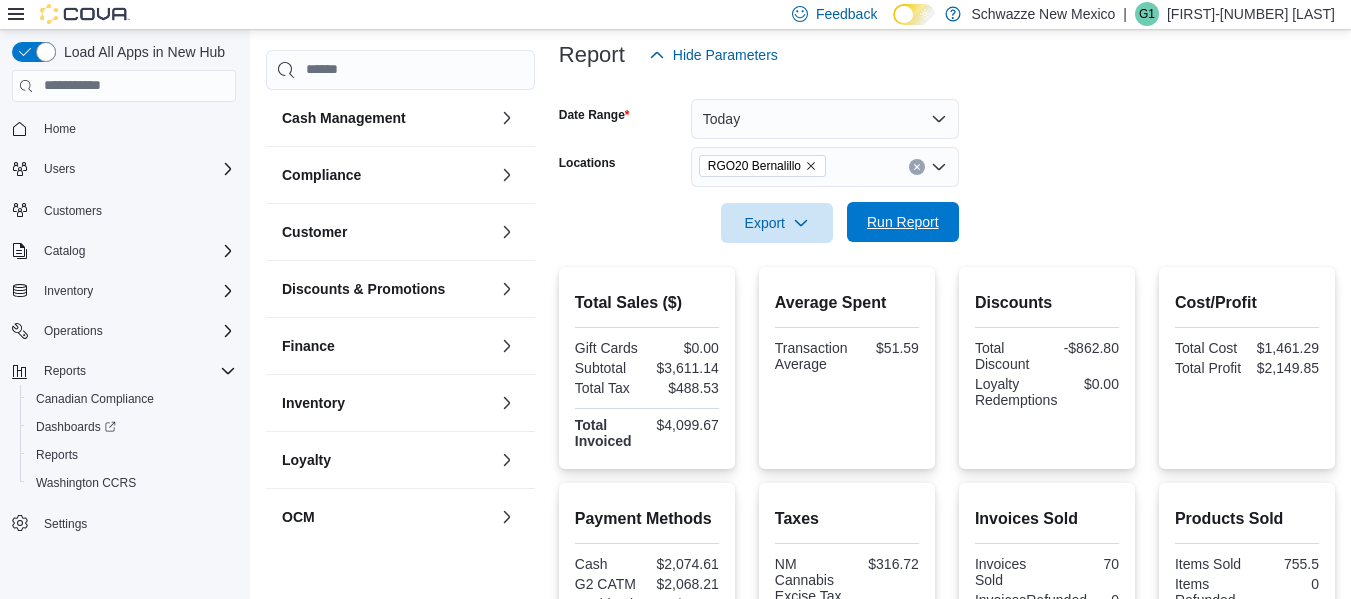 click on "Run Report" at bounding box center (903, 222) 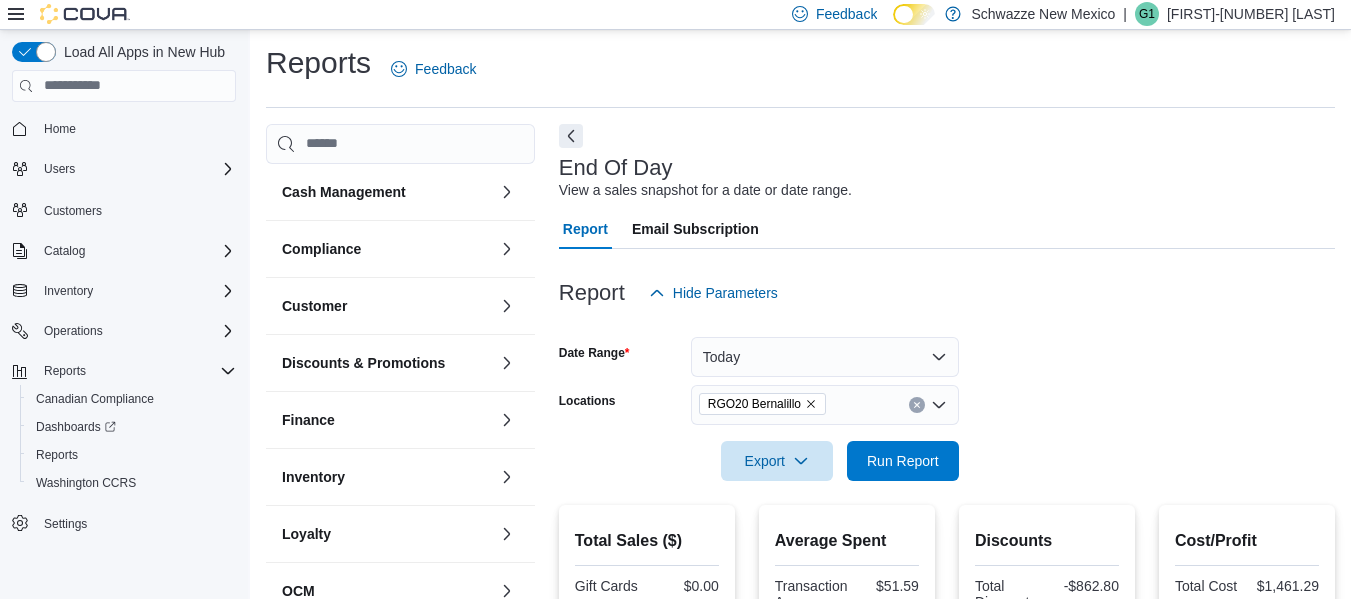 scroll, scrollTop: 0, scrollLeft: 0, axis: both 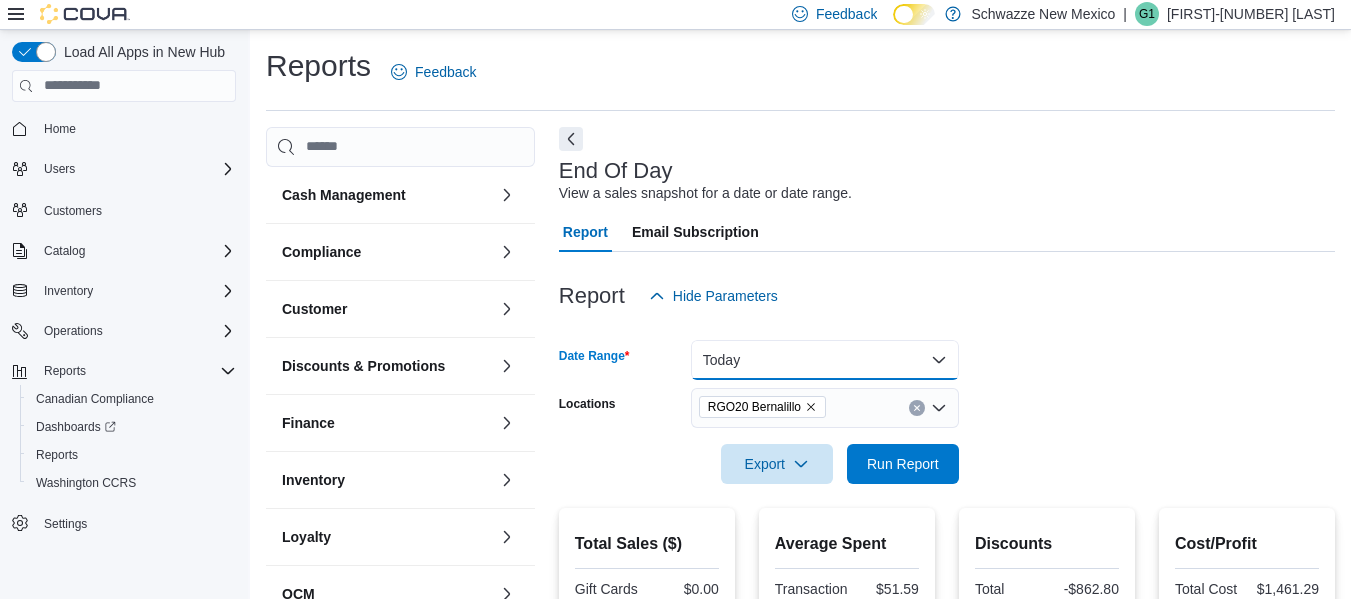 click on "Today" at bounding box center (825, 360) 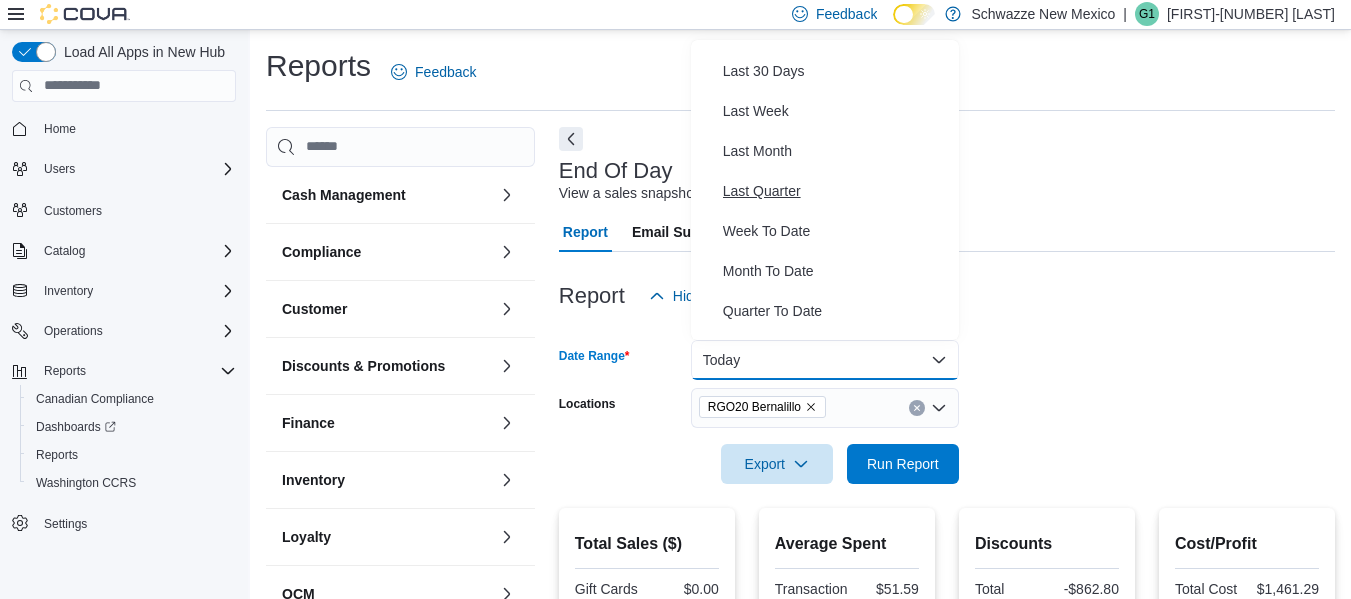 scroll, scrollTop: 300, scrollLeft: 0, axis: vertical 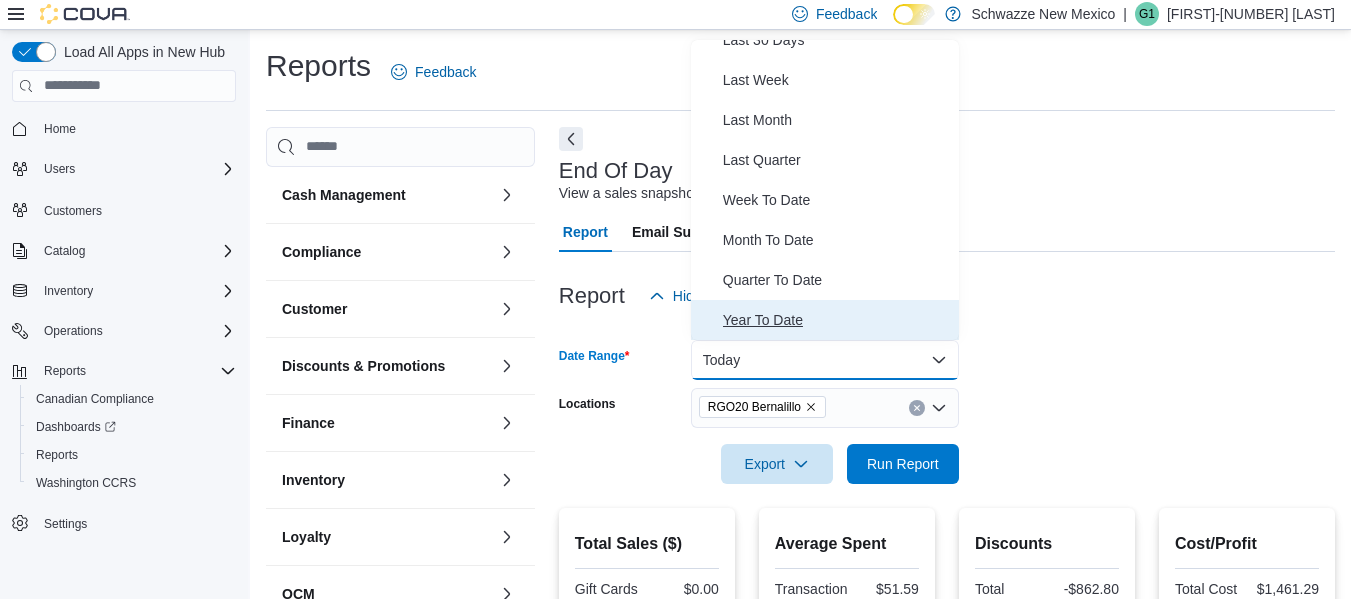 click on "Year To Date" at bounding box center (837, 320) 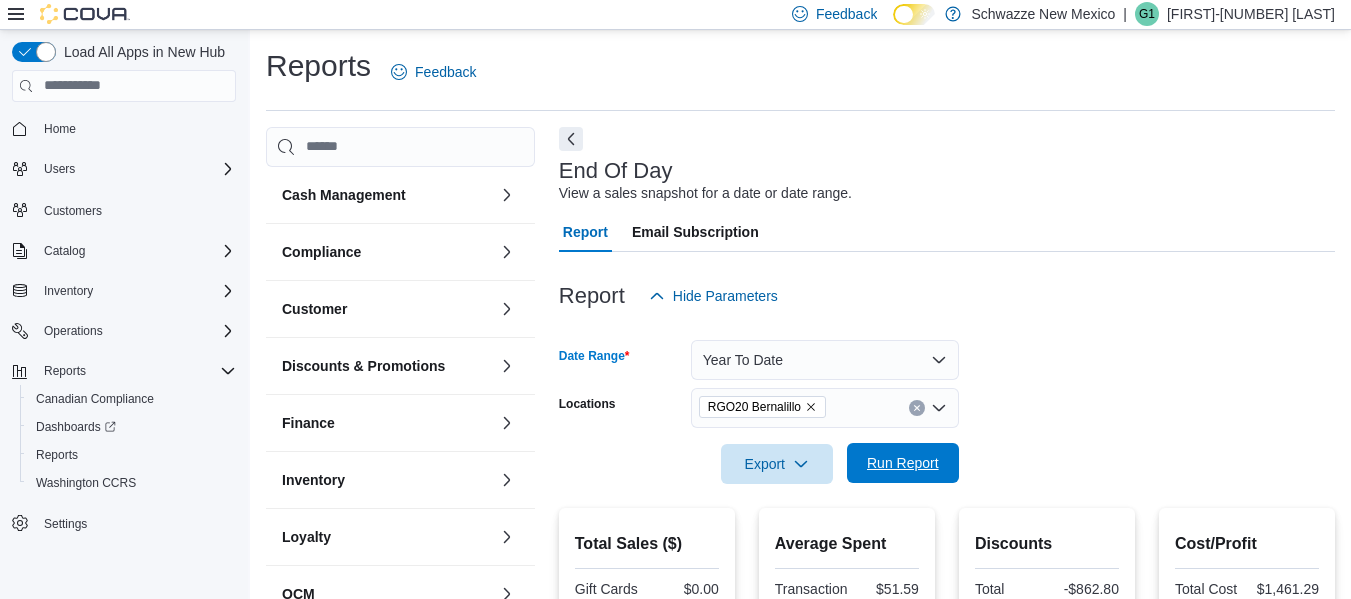 click on "Run Report" at bounding box center [903, 463] 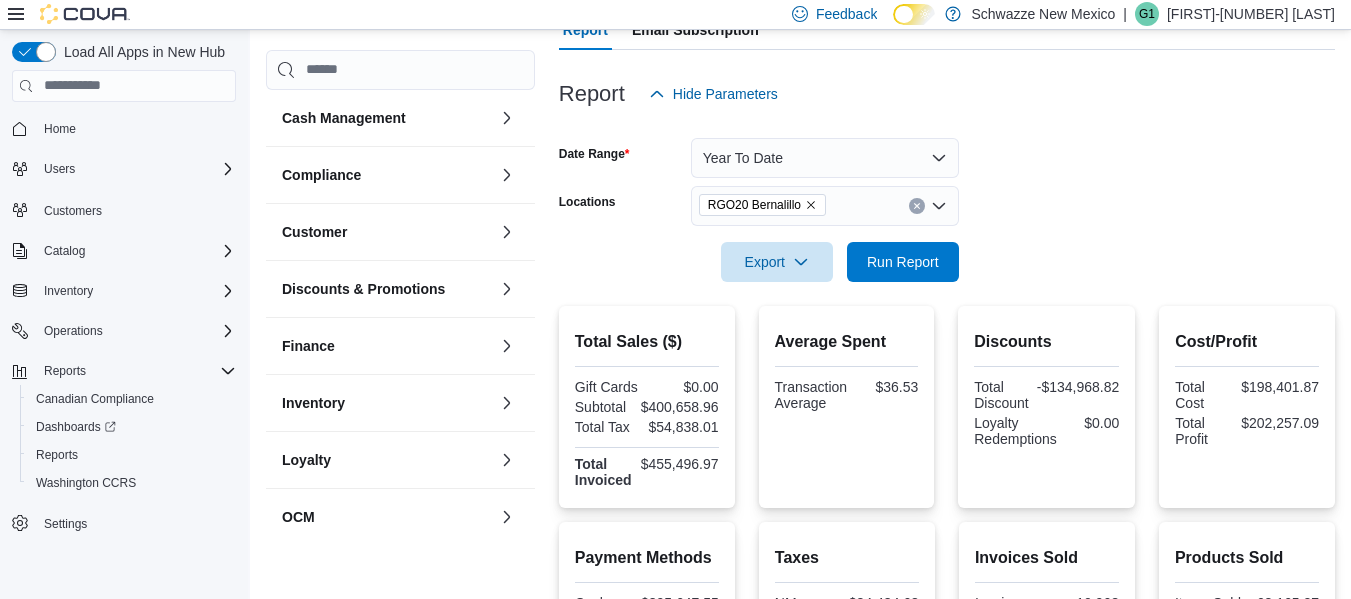 scroll, scrollTop: 200, scrollLeft: 0, axis: vertical 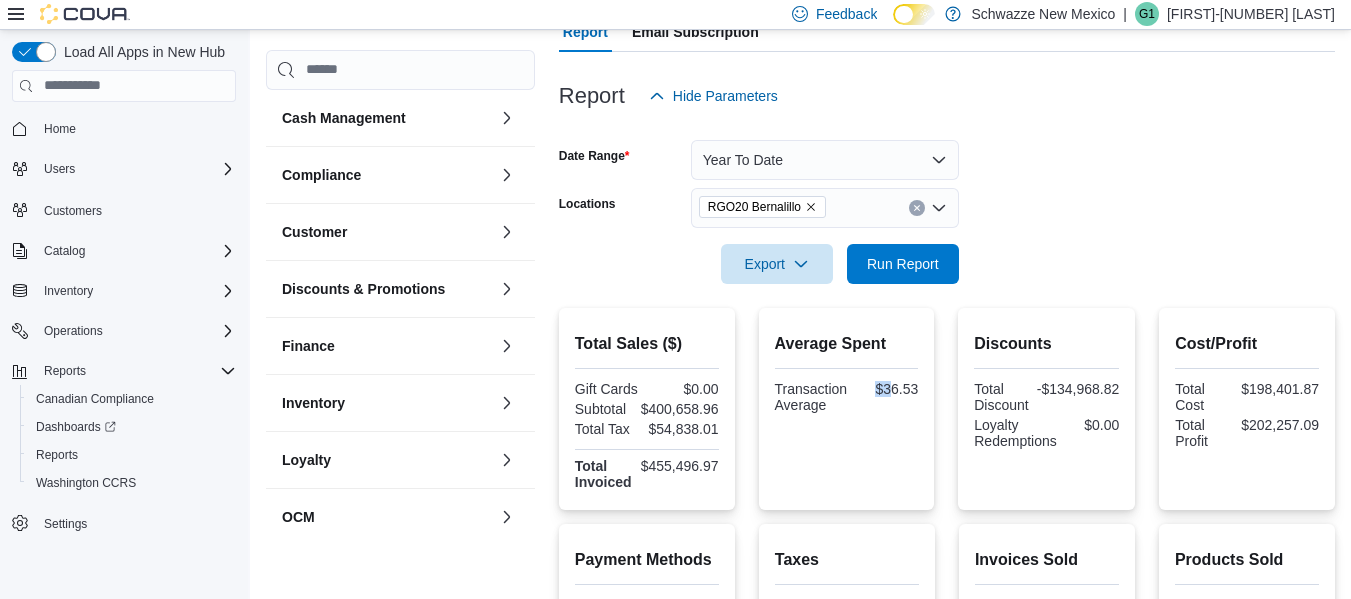 drag, startPoint x: 876, startPoint y: 379, endPoint x: 900, endPoint y: 380, distance: 24.020824 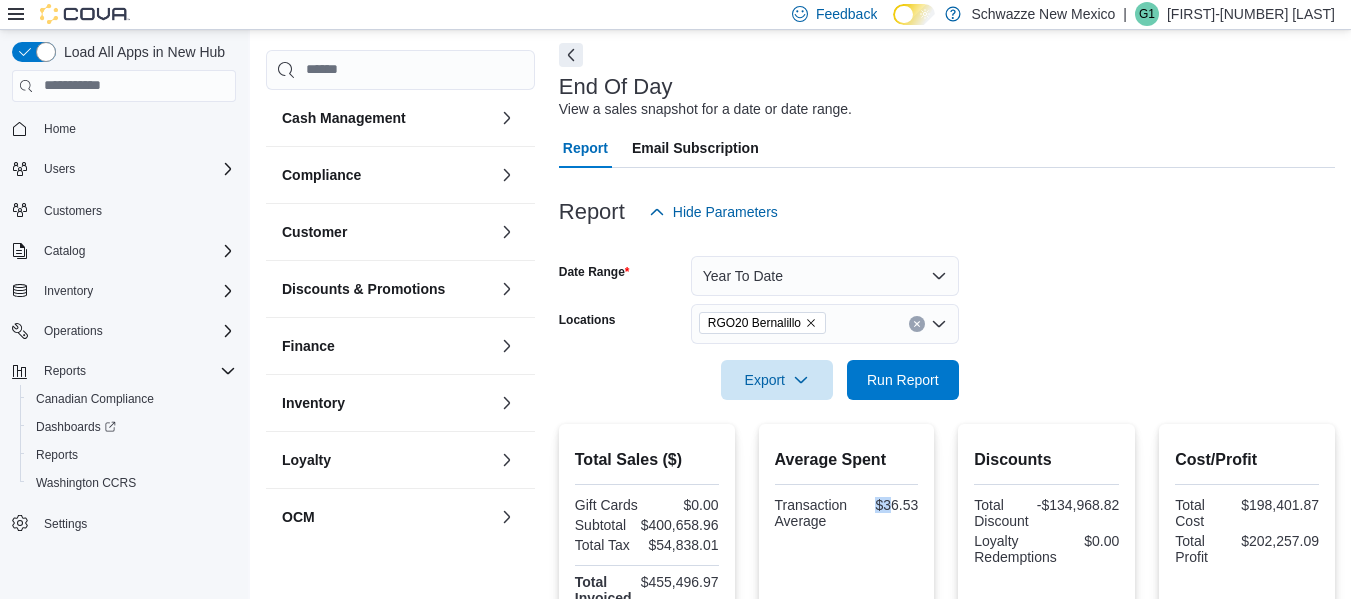 scroll, scrollTop: 200, scrollLeft: 0, axis: vertical 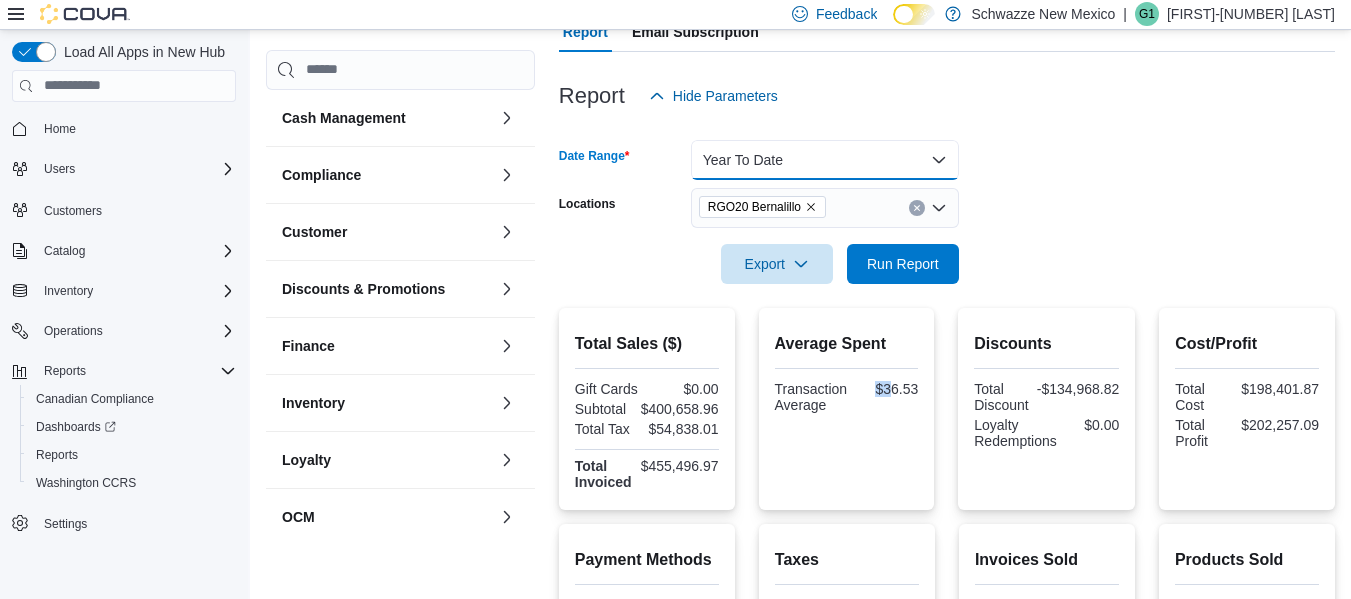 click on "Year To Date" at bounding box center (825, 160) 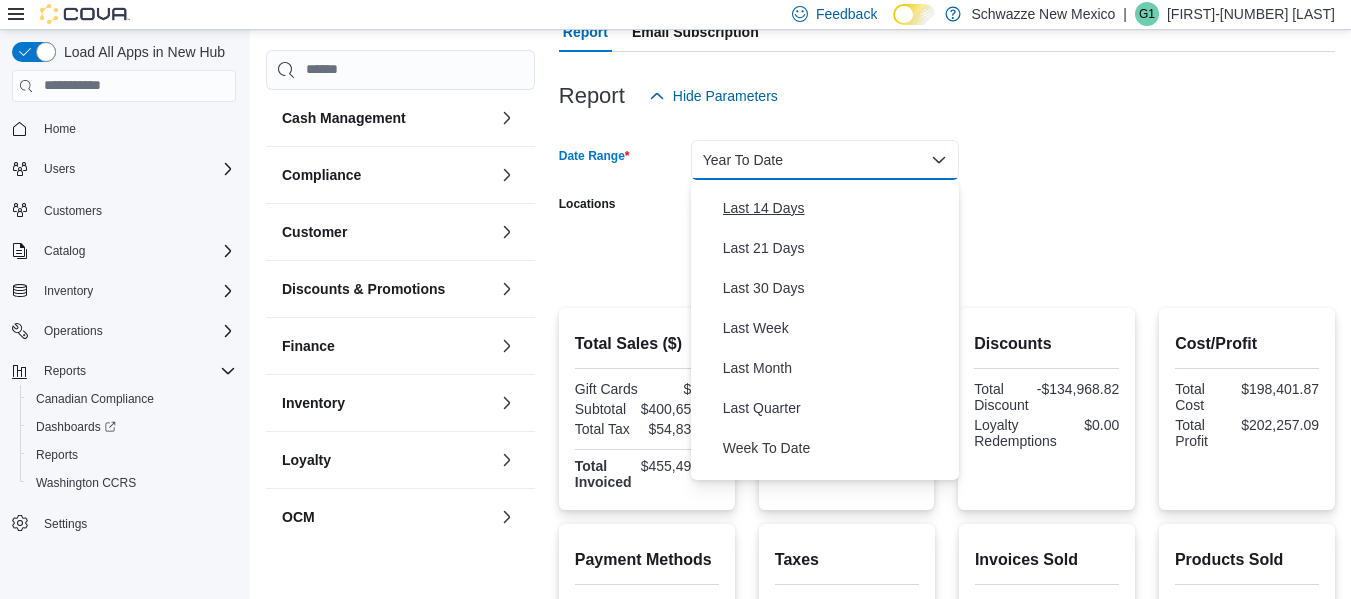 scroll, scrollTop: 300, scrollLeft: 0, axis: vertical 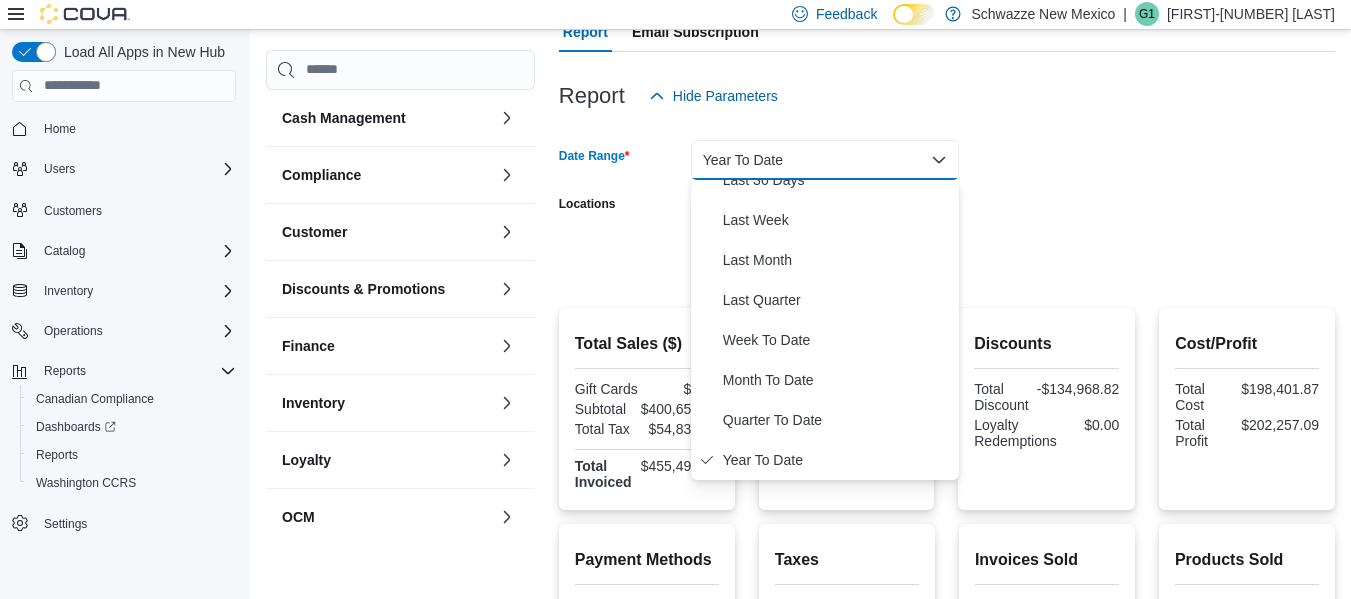 drag, startPoint x: 1085, startPoint y: 152, endPoint x: 1032, endPoint y: 165, distance: 54.571056 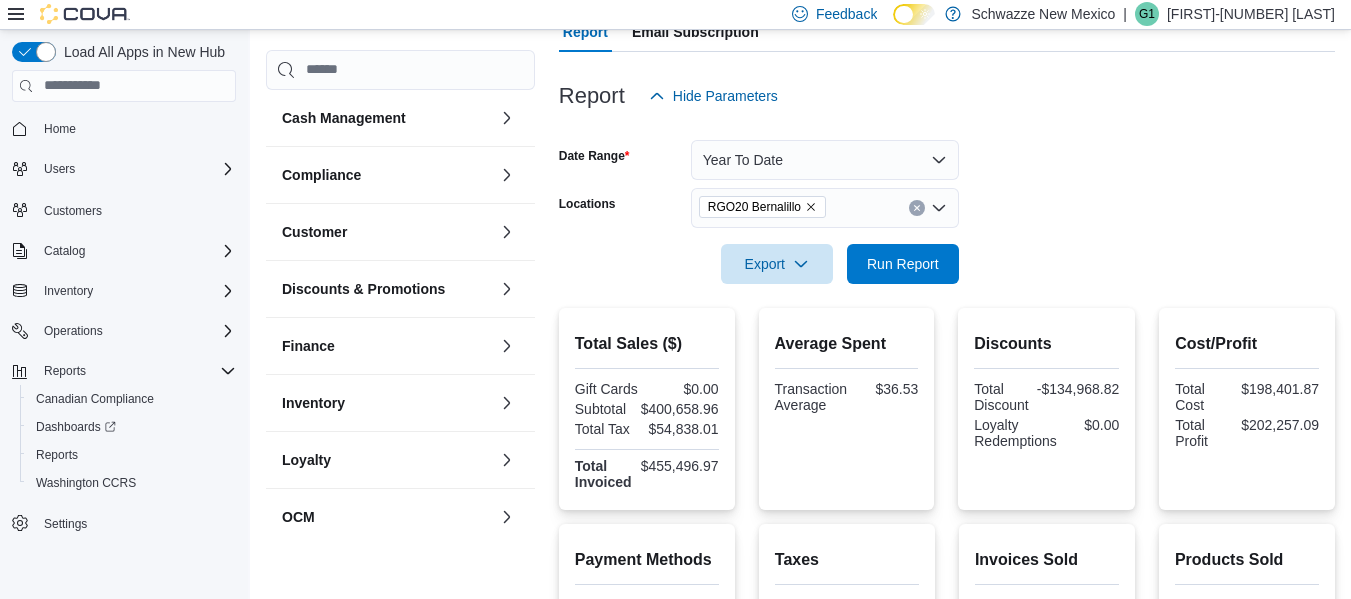 click 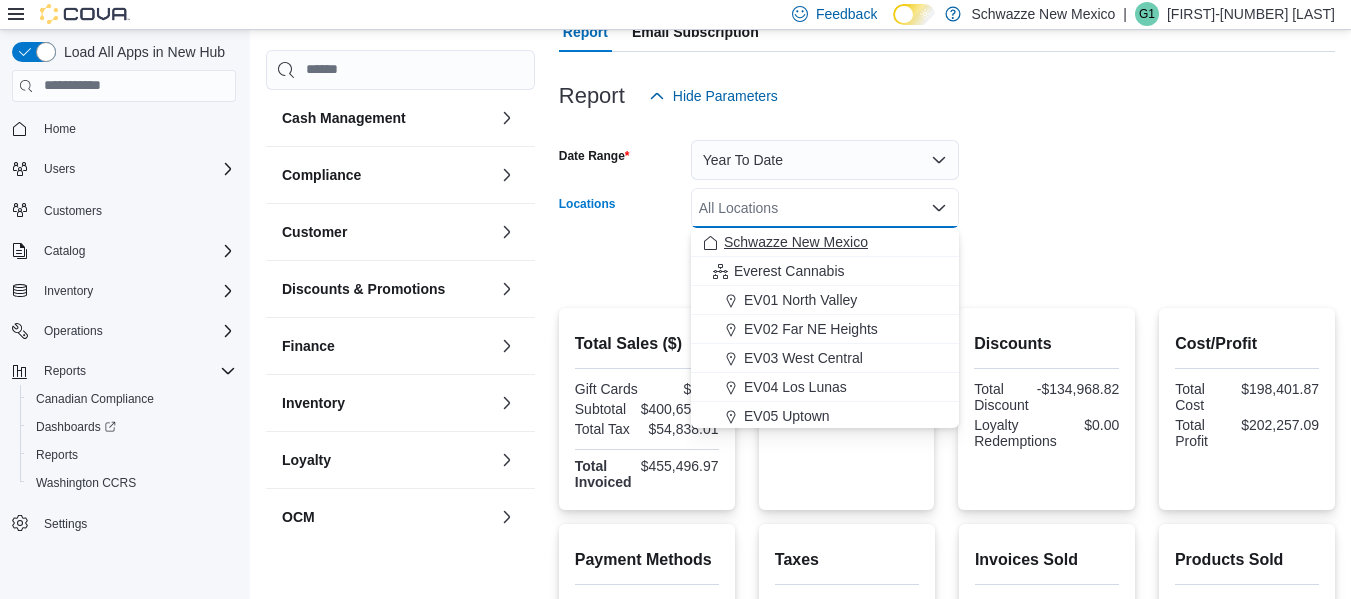 click on "Schwazze New Mexico" at bounding box center (796, 242) 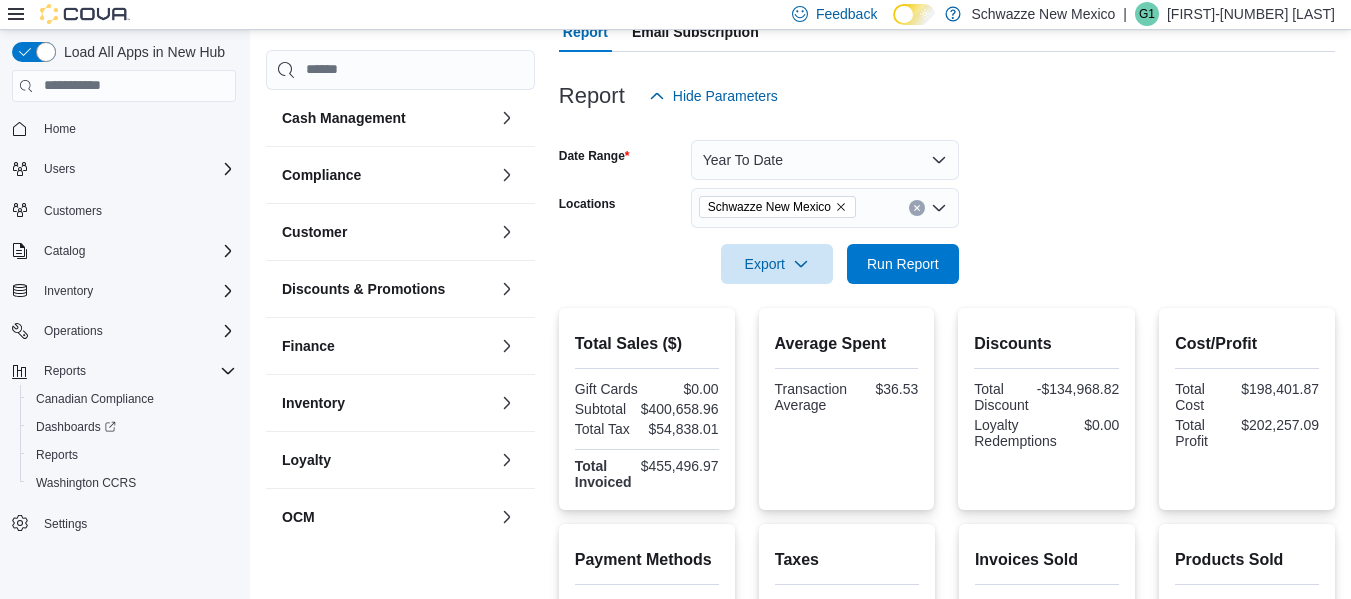 click at bounding box center [947, 236] 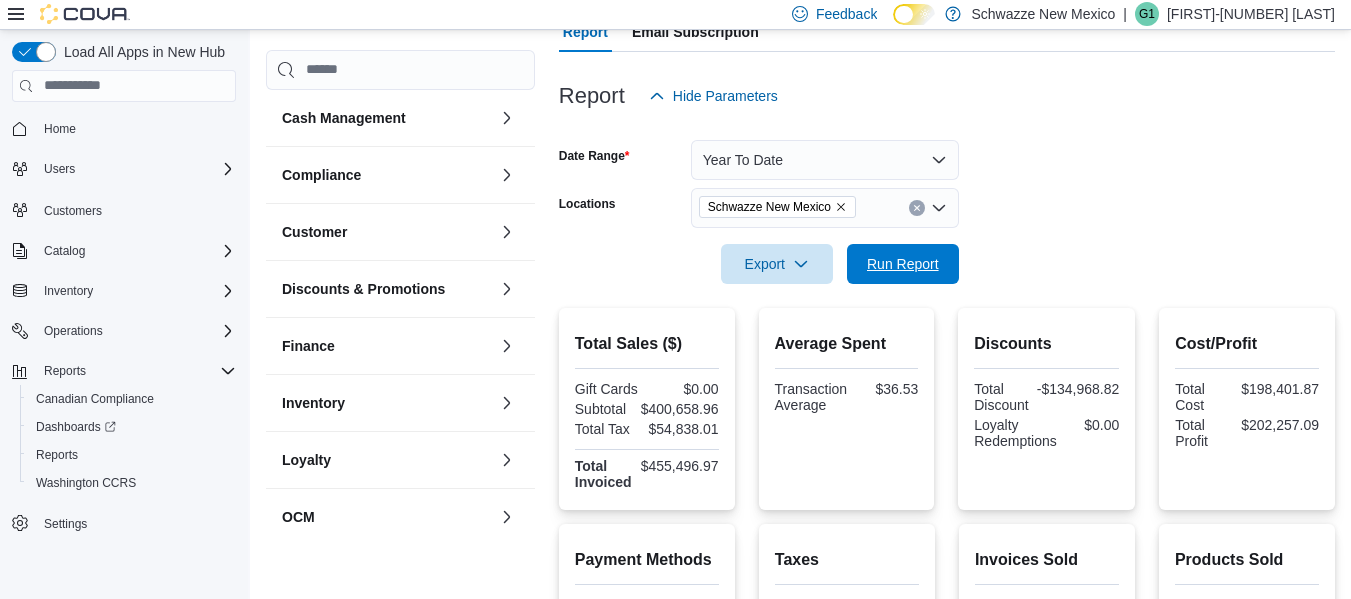 click on "Run Report" at bounding box center [903, 264] 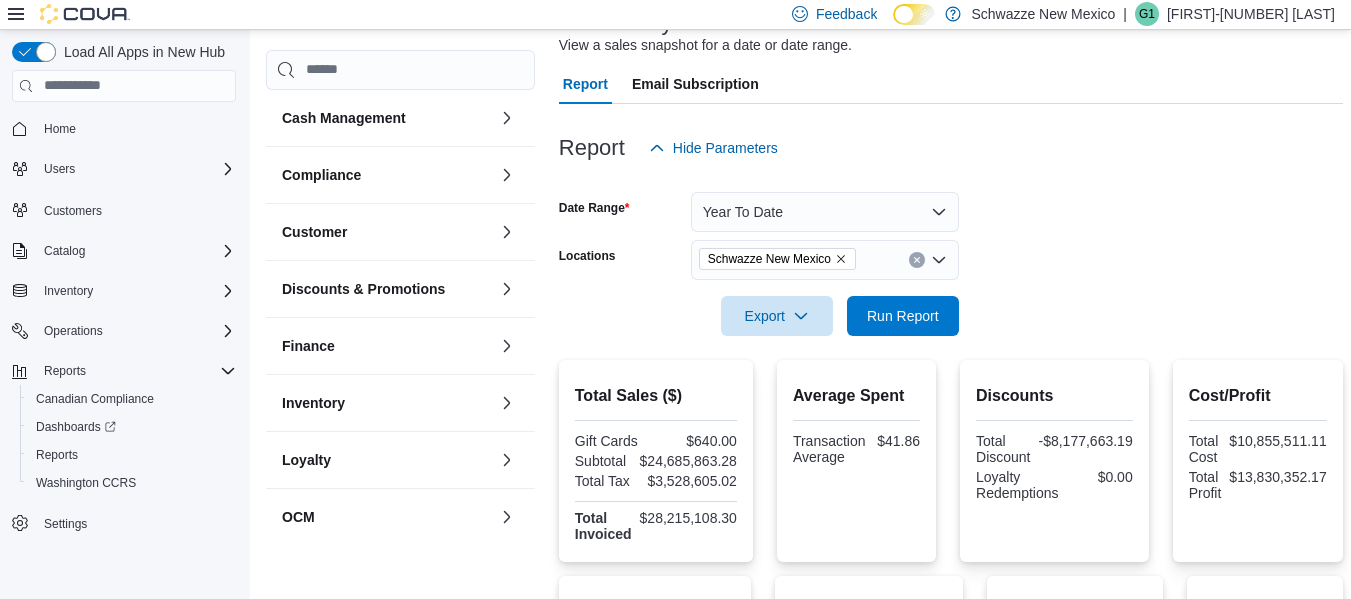 scroll, scrollTop: 100, scrollLeft: 0, axis: vertical 